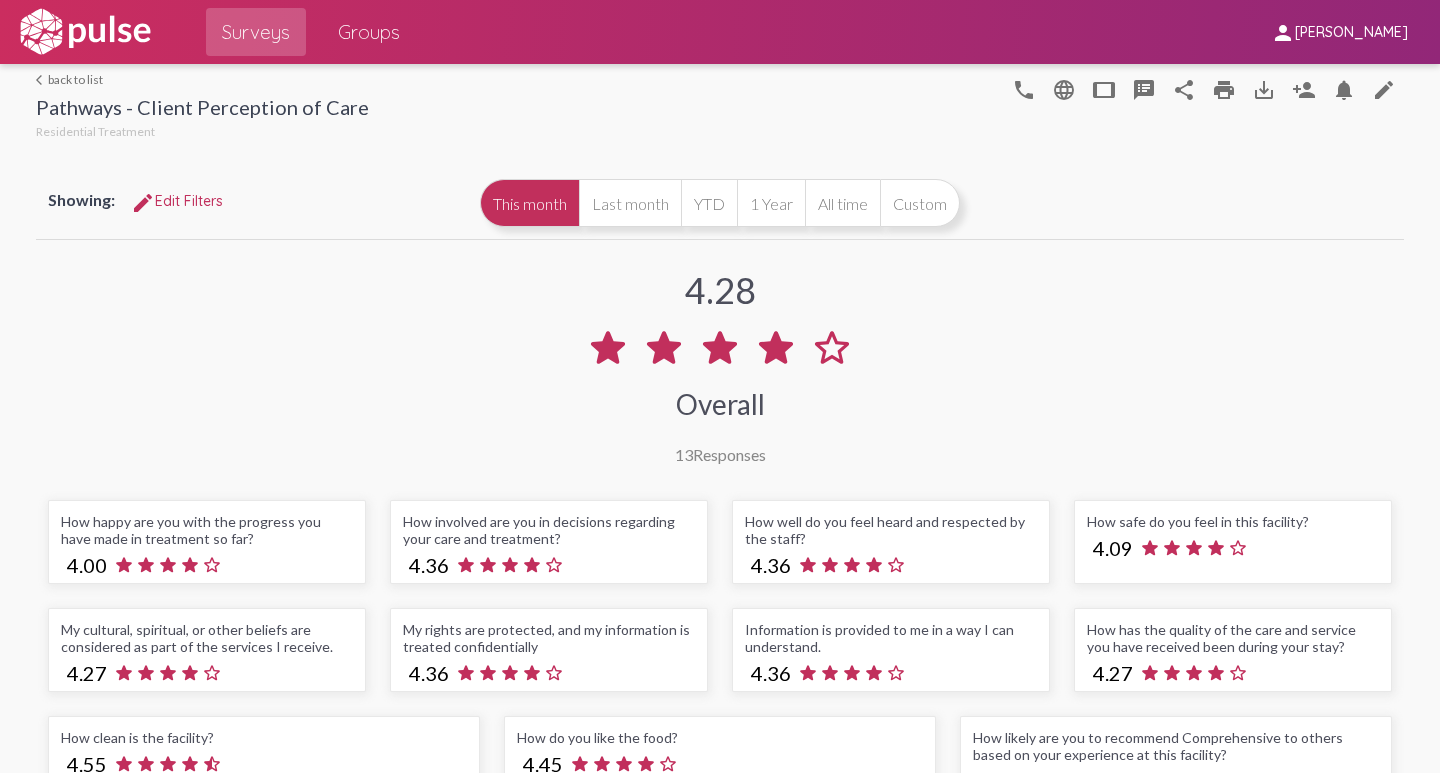 scroll, scrollTop: 0, scrollLeft: 0, axis: both 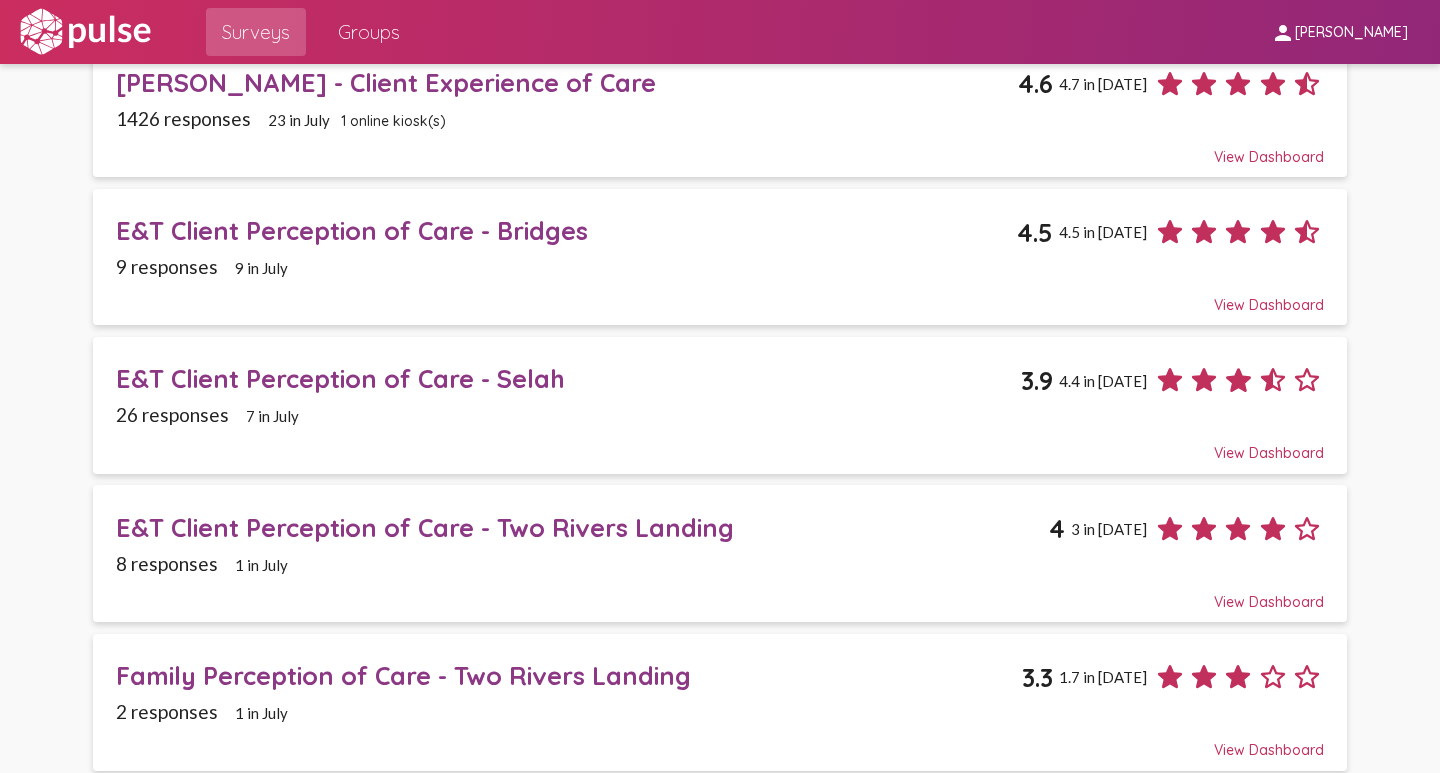click on "E&T Client Perception of Care - Two Rivers Landing" 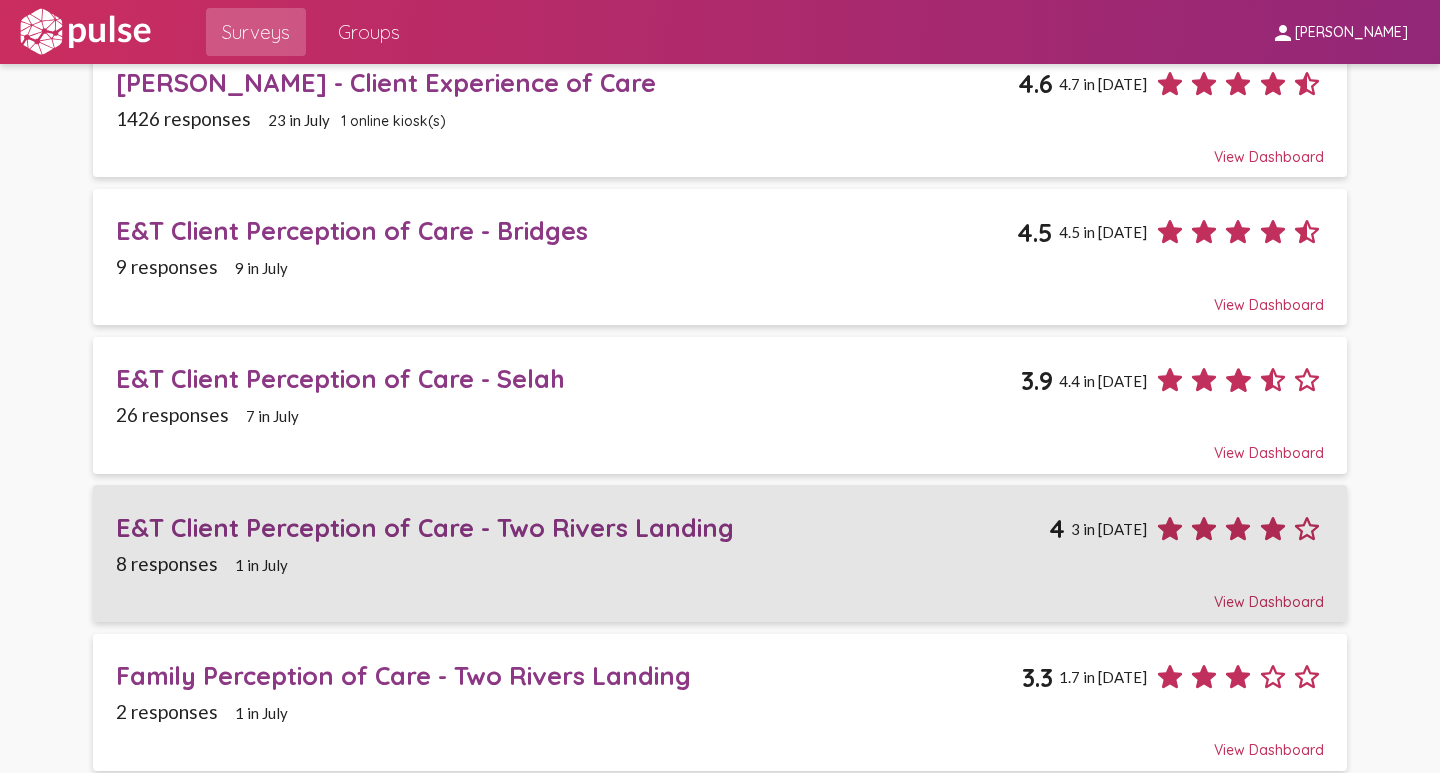 scroll, scrollTop: 0, scrollLeft: 0, axis: both 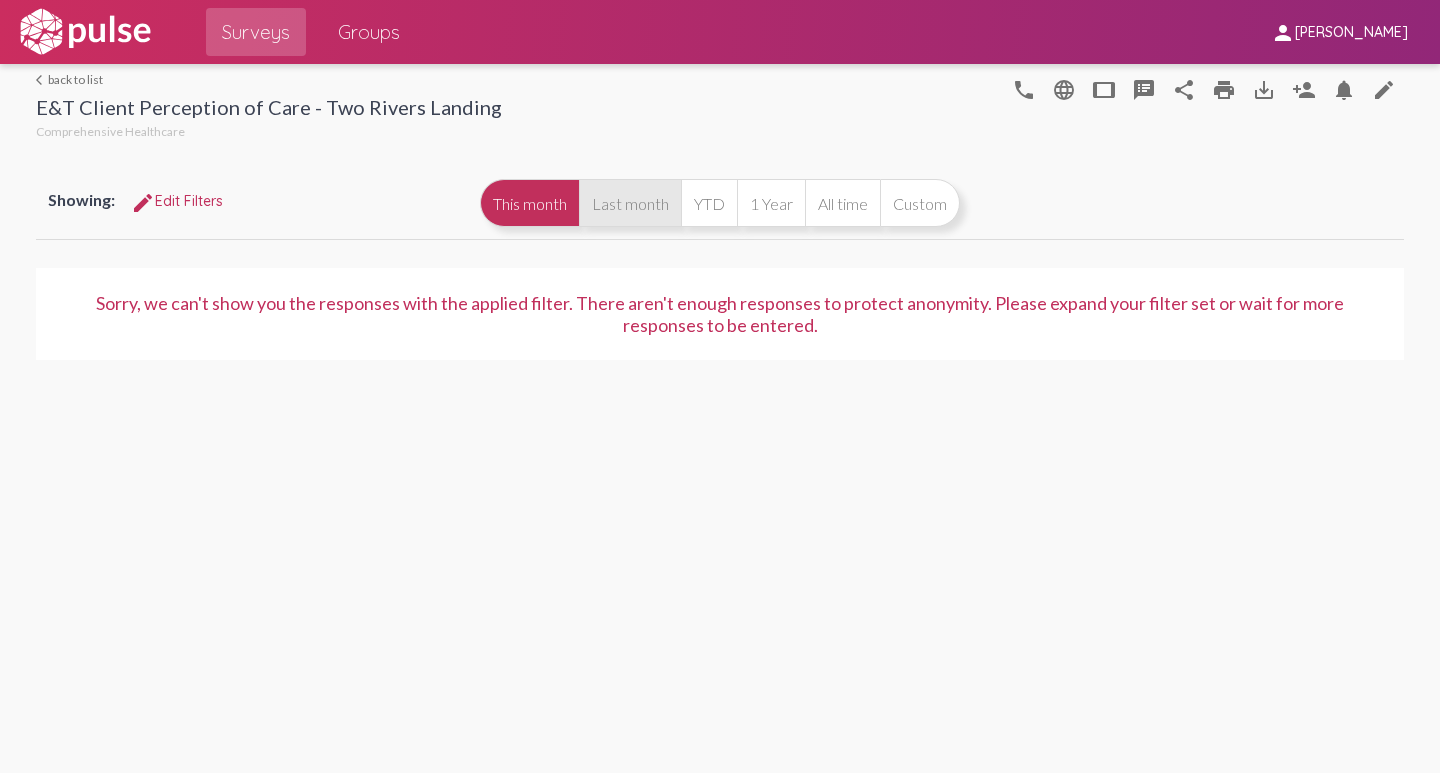 click on "Last month" 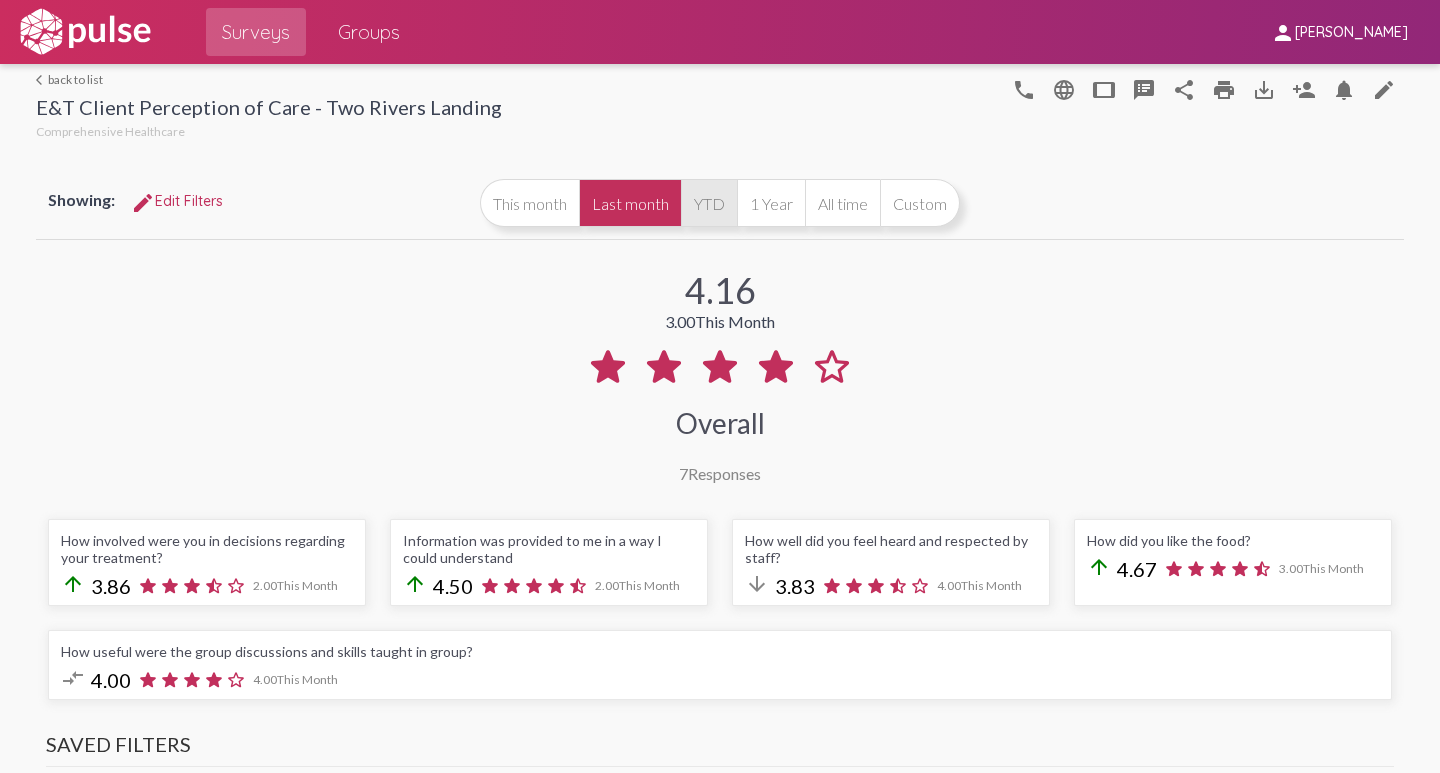 click on "YTD" 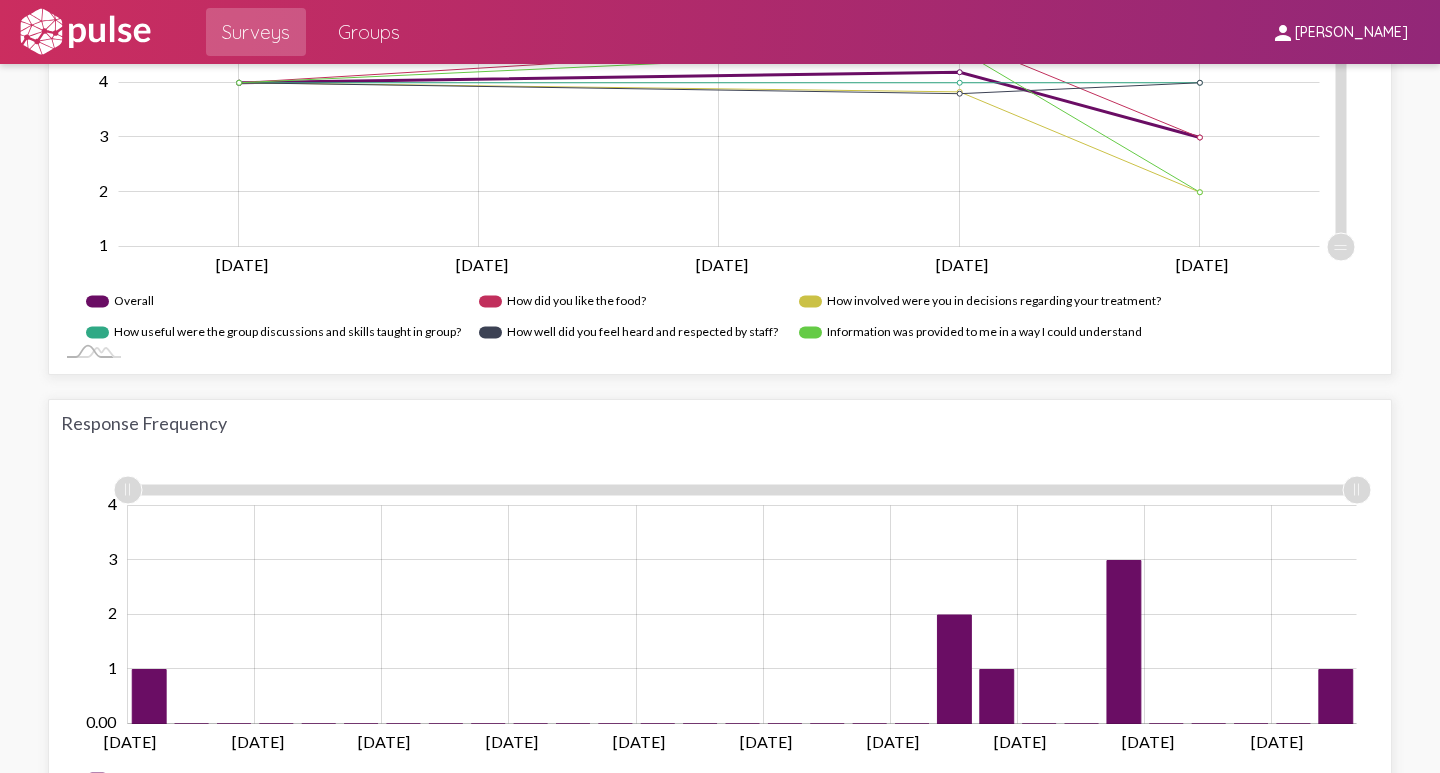 scroll, scrollTop: 1300, scrollLeft: 0, axis: vertical 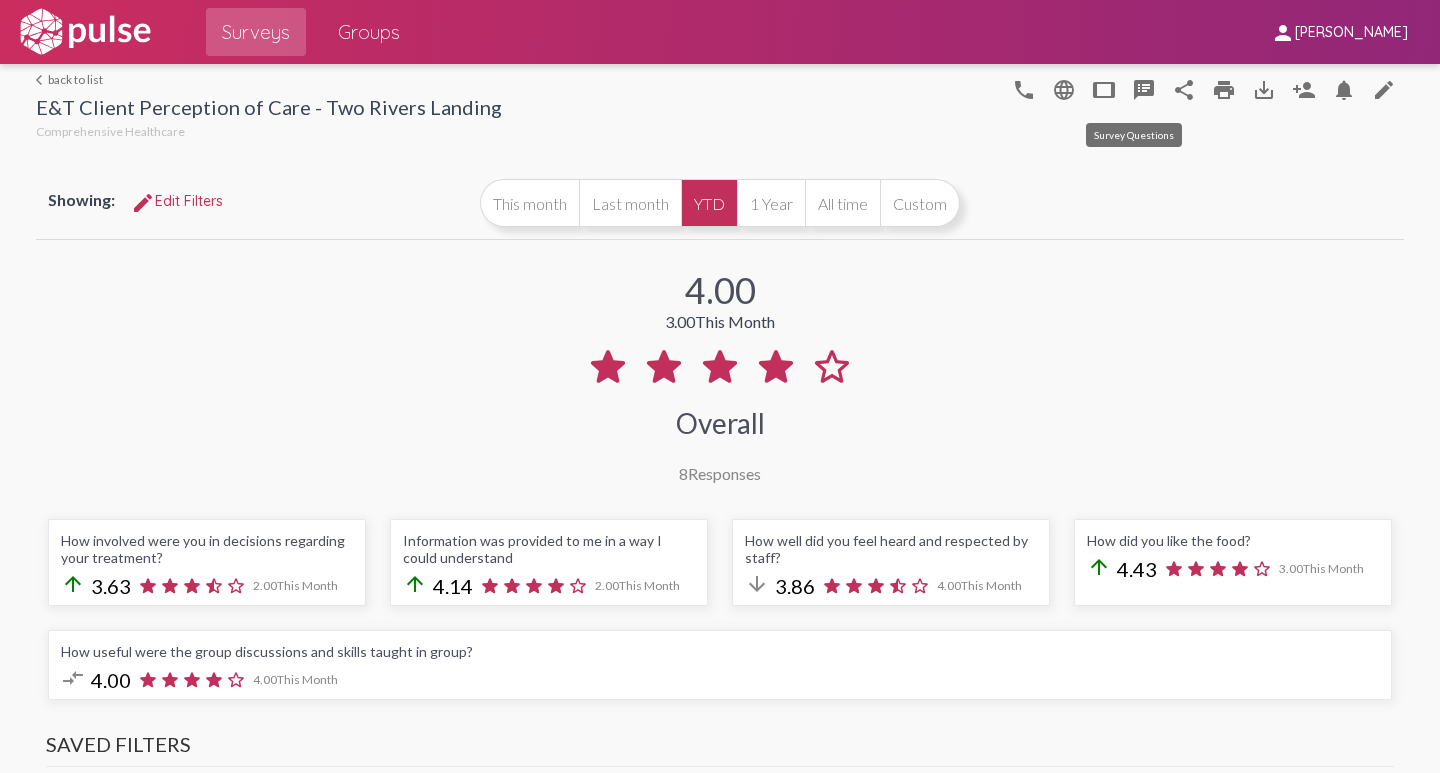 click on "speaker_notes" 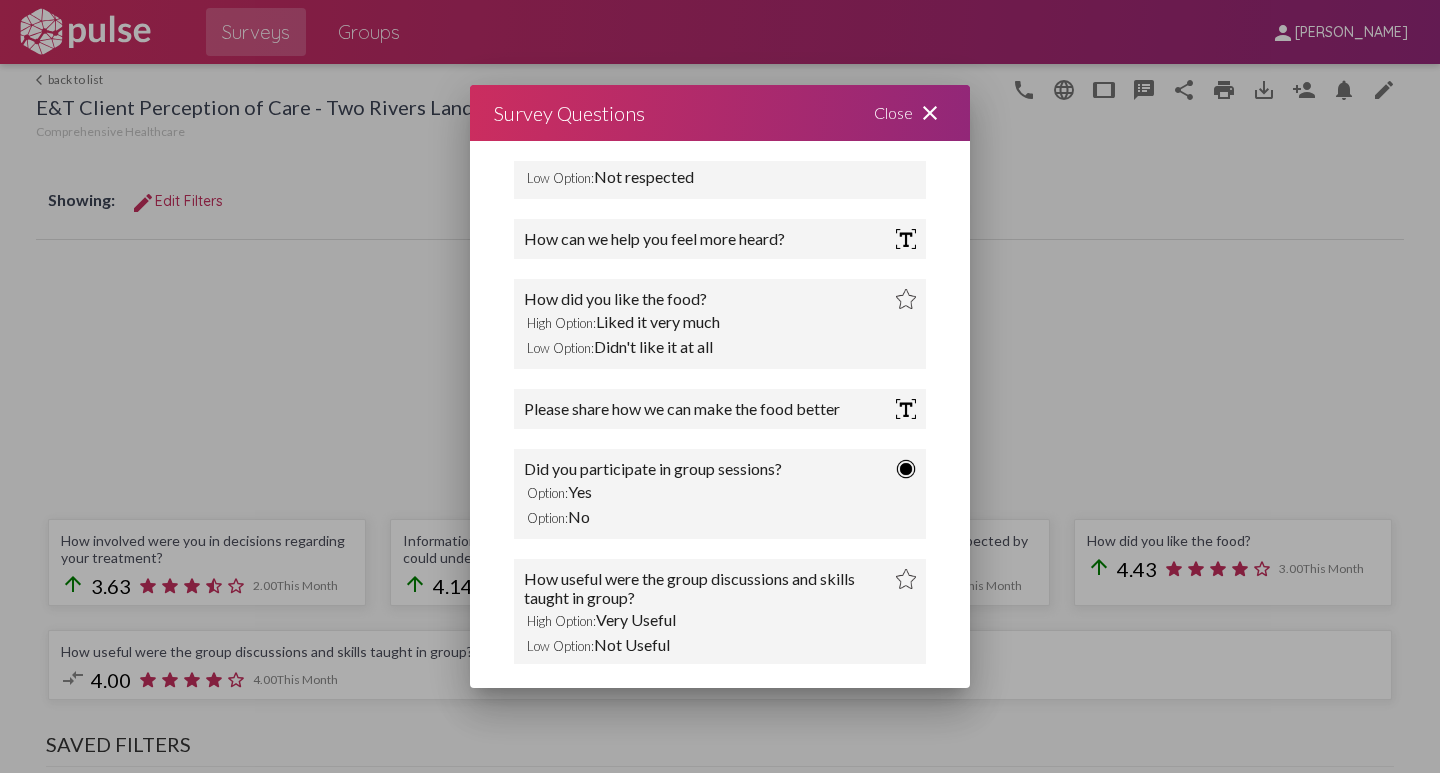 scroll, scrollTop: 450, scrollLeft: 0, axis: vertical 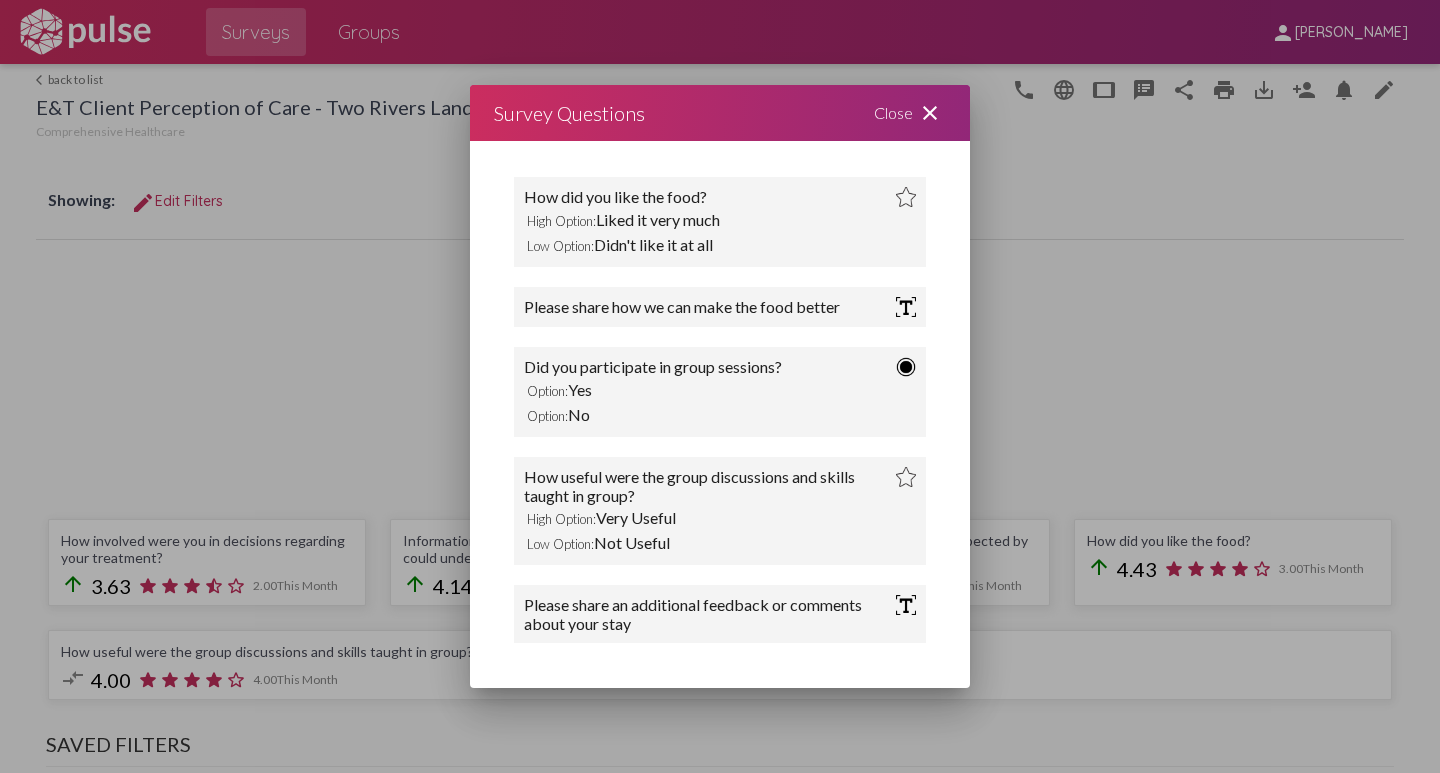 click on "close" at bounding box center [930, 113] 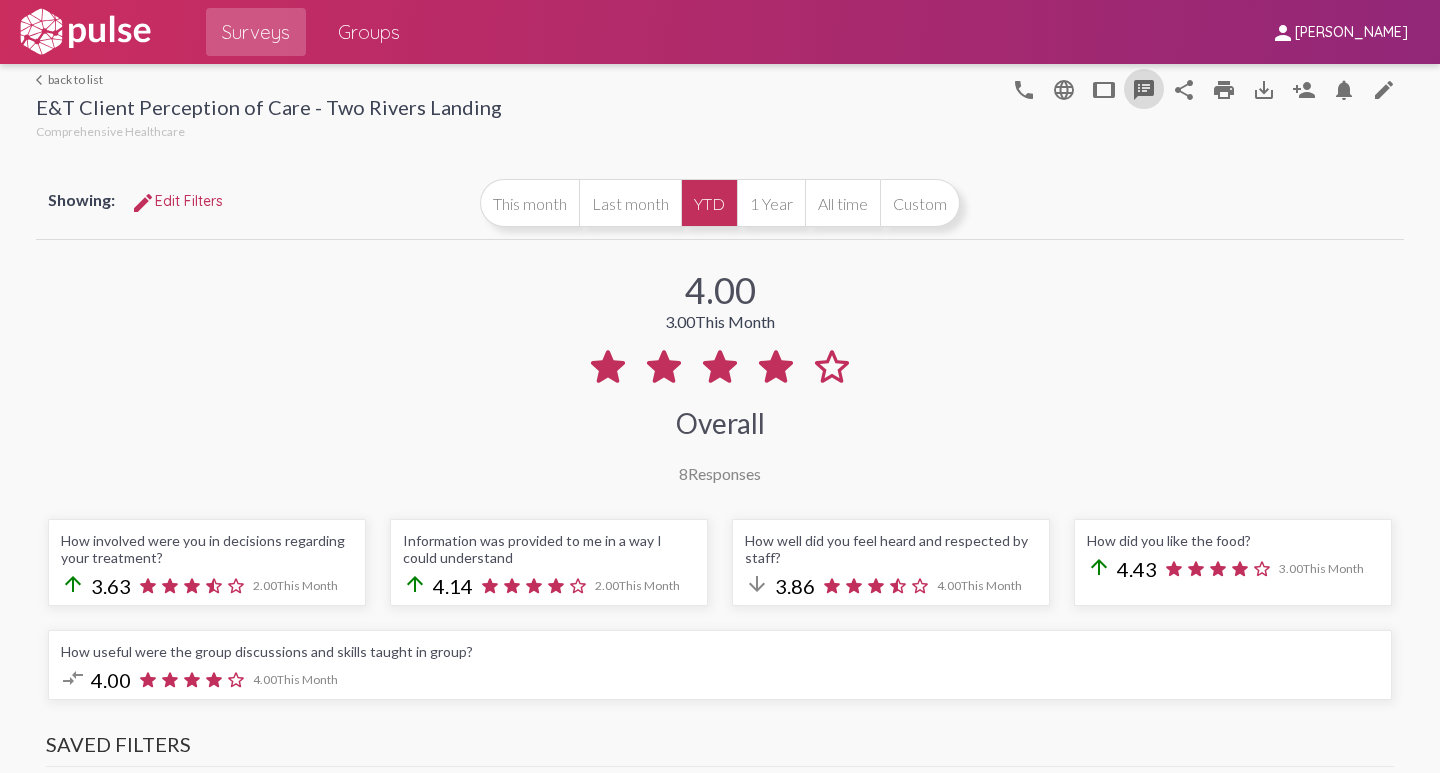 click on "arrow_back_ios  back to list" 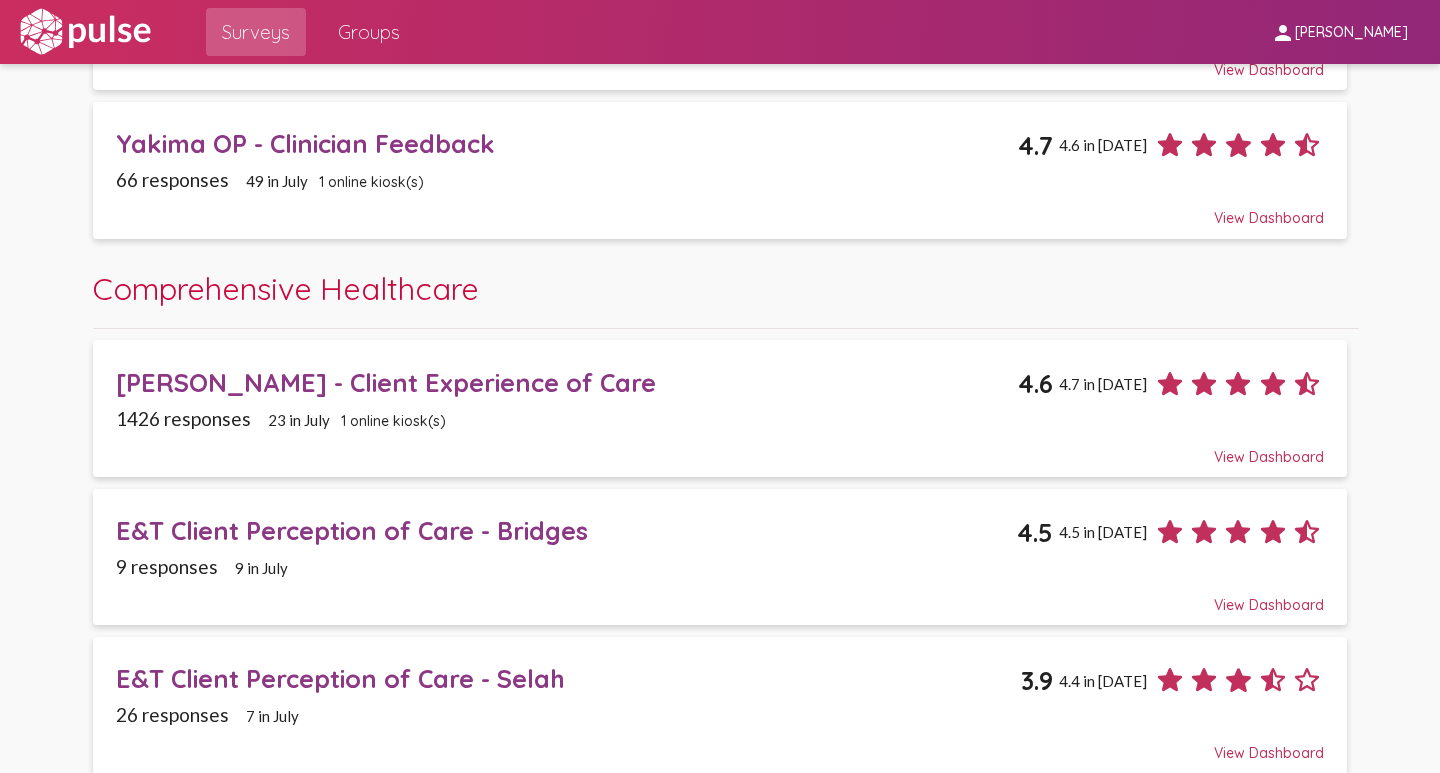 scroll, scrollTop: 1200, scrollLeft: 0, axis: vertical 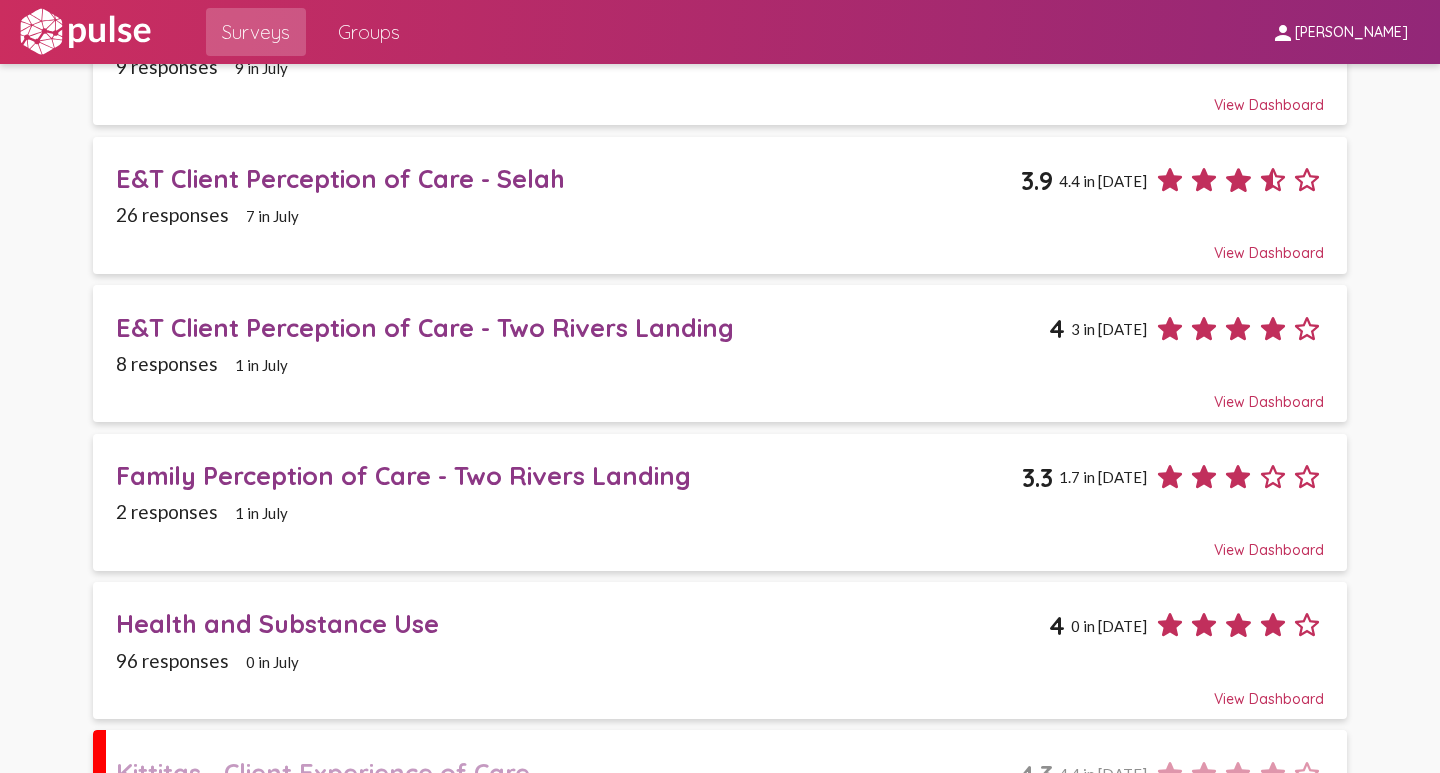 click on "Family Perception of Care - Two Rivers Landing" 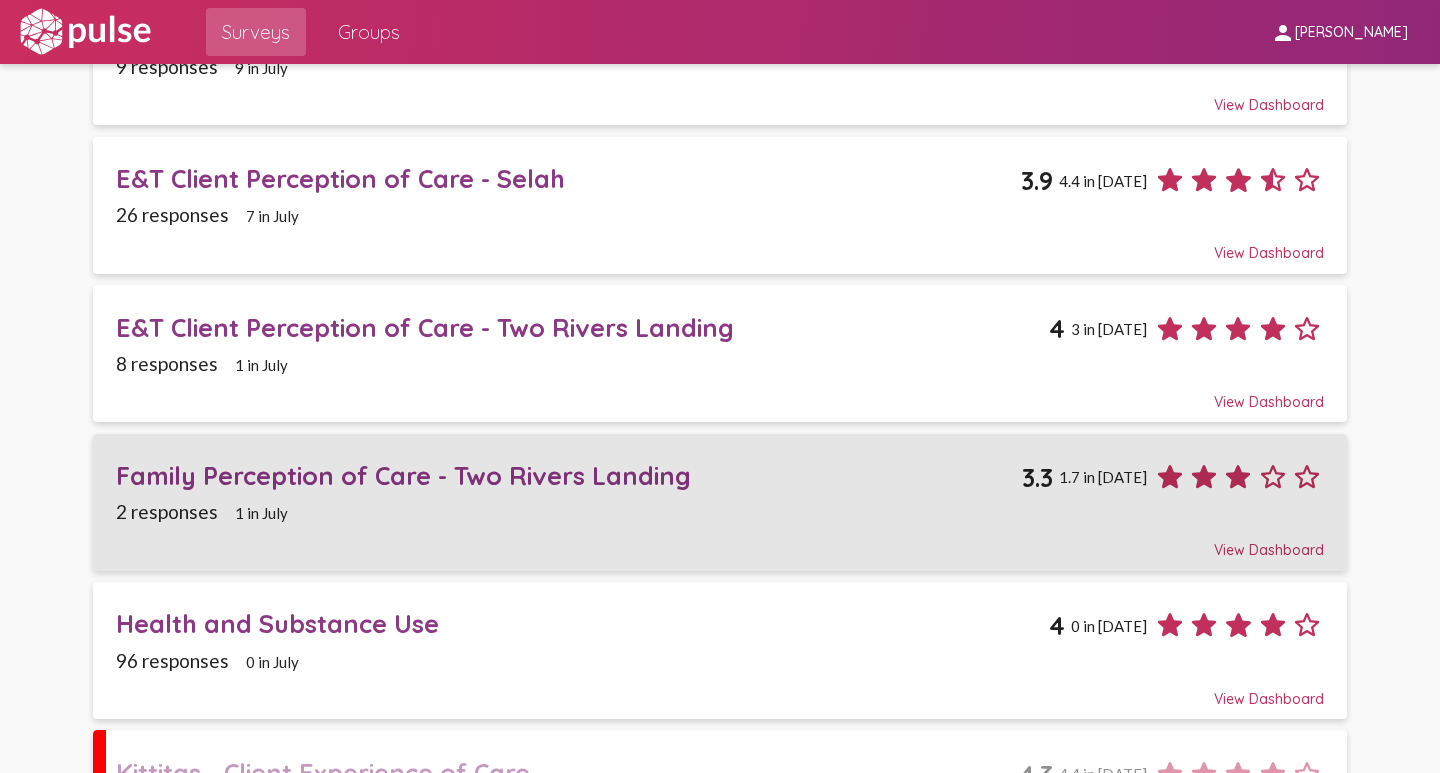 scroll, scrollTop: 0, scrollLeft: 0, axis: both 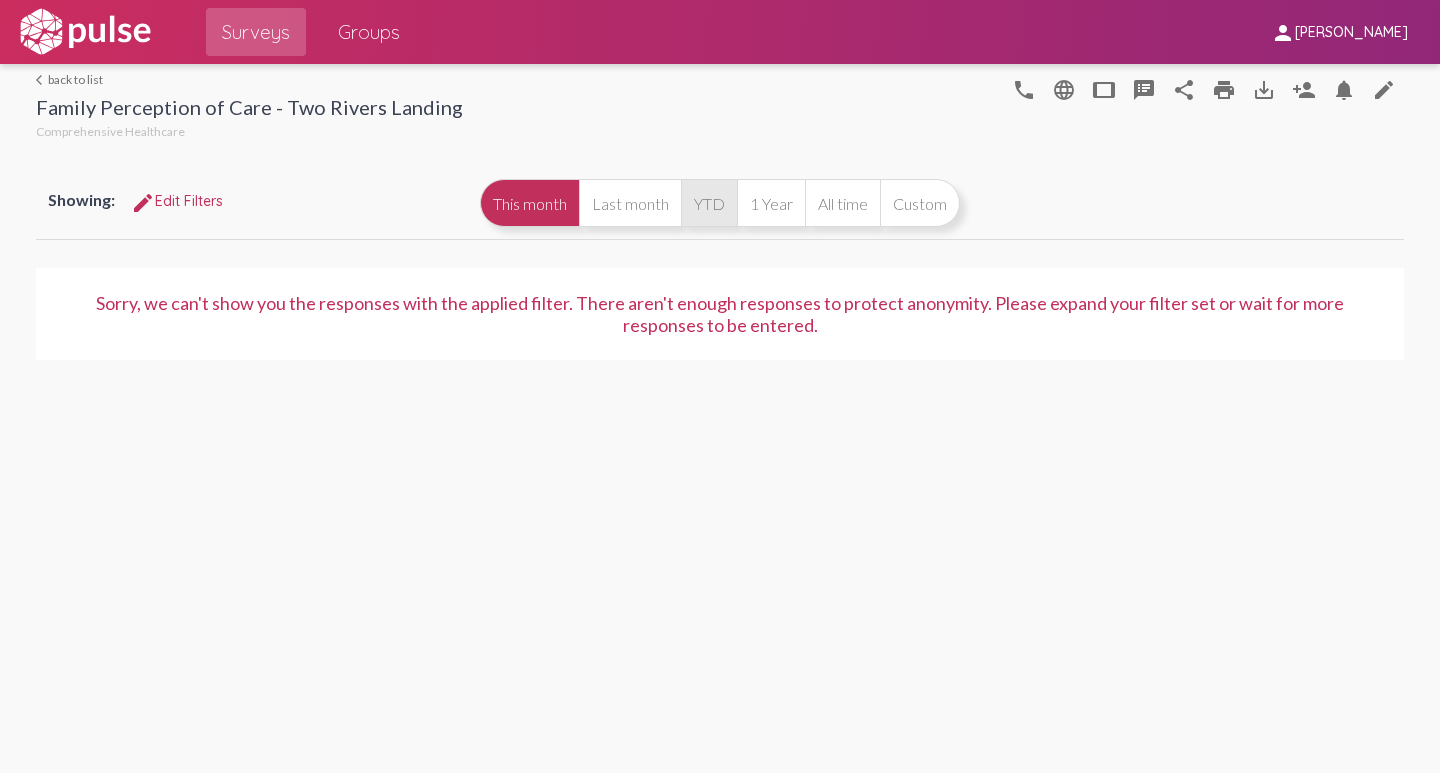 click on "YTD" 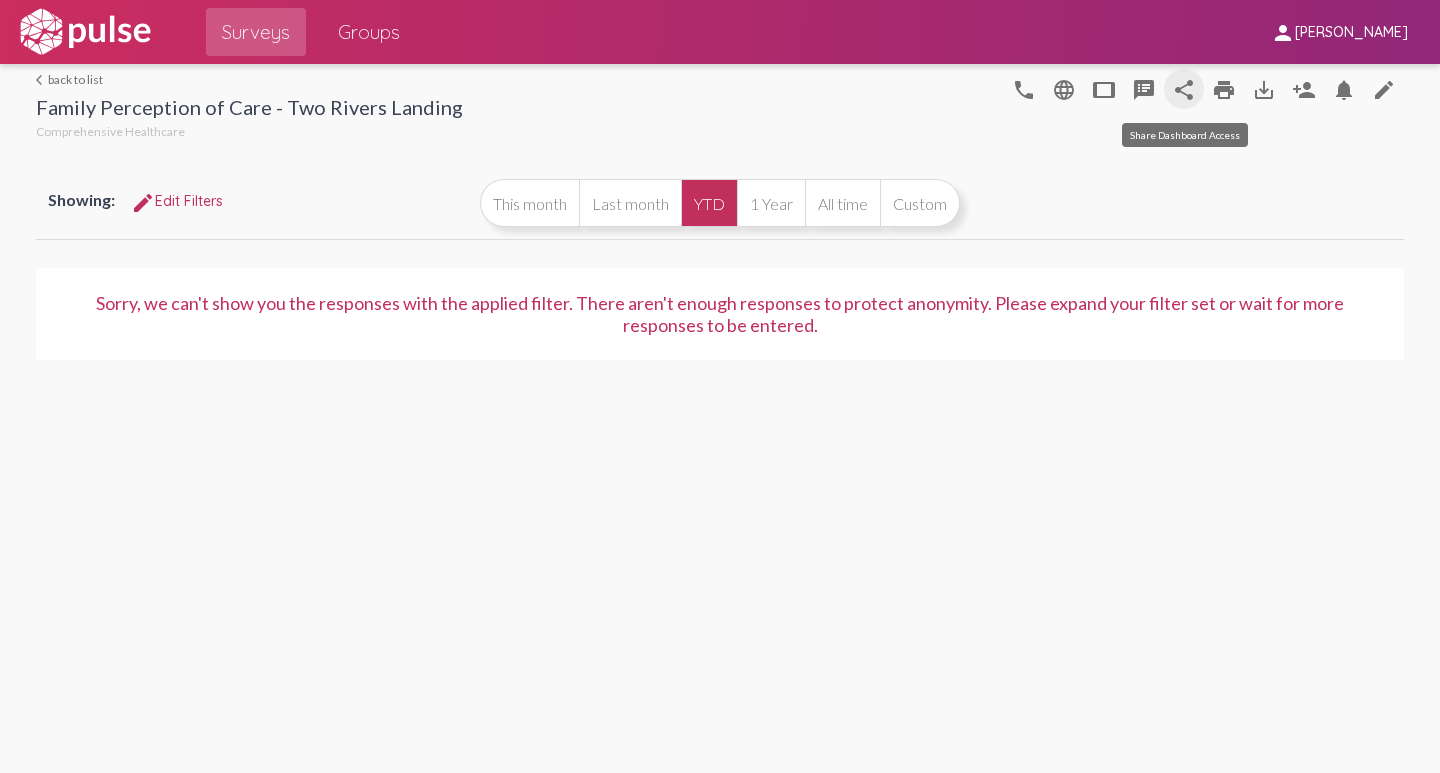 click on "share" 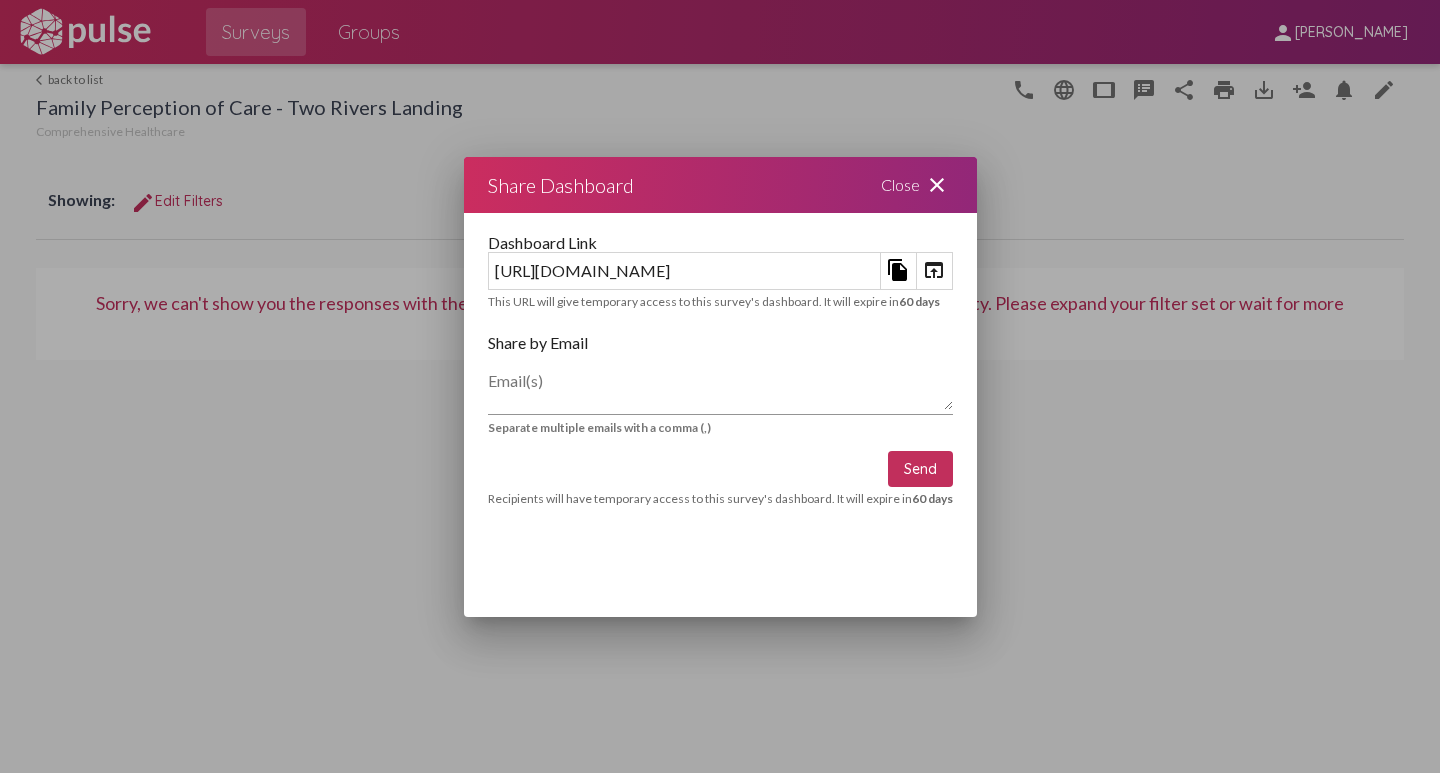 click on "close" at bounding box center [937, 185] 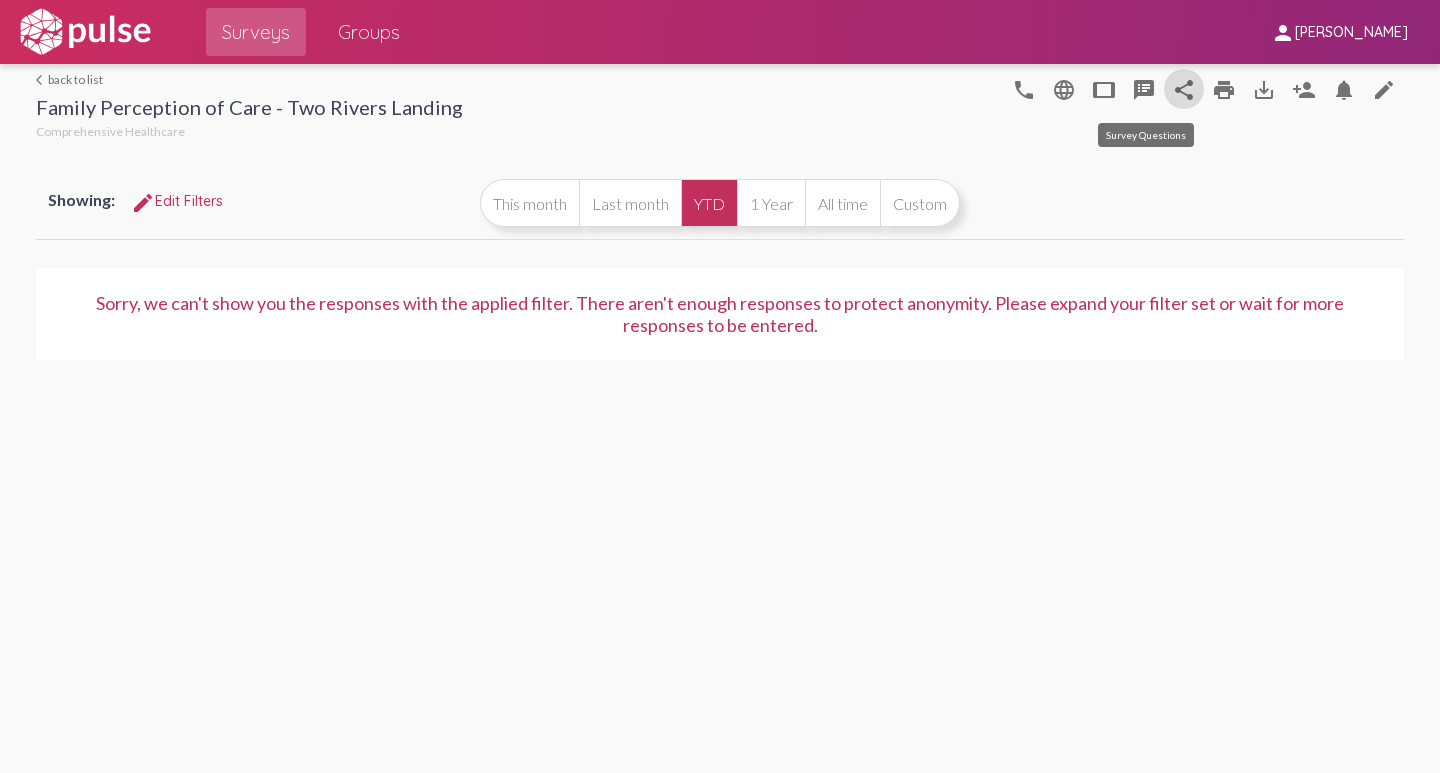 click on "speaker_notes" 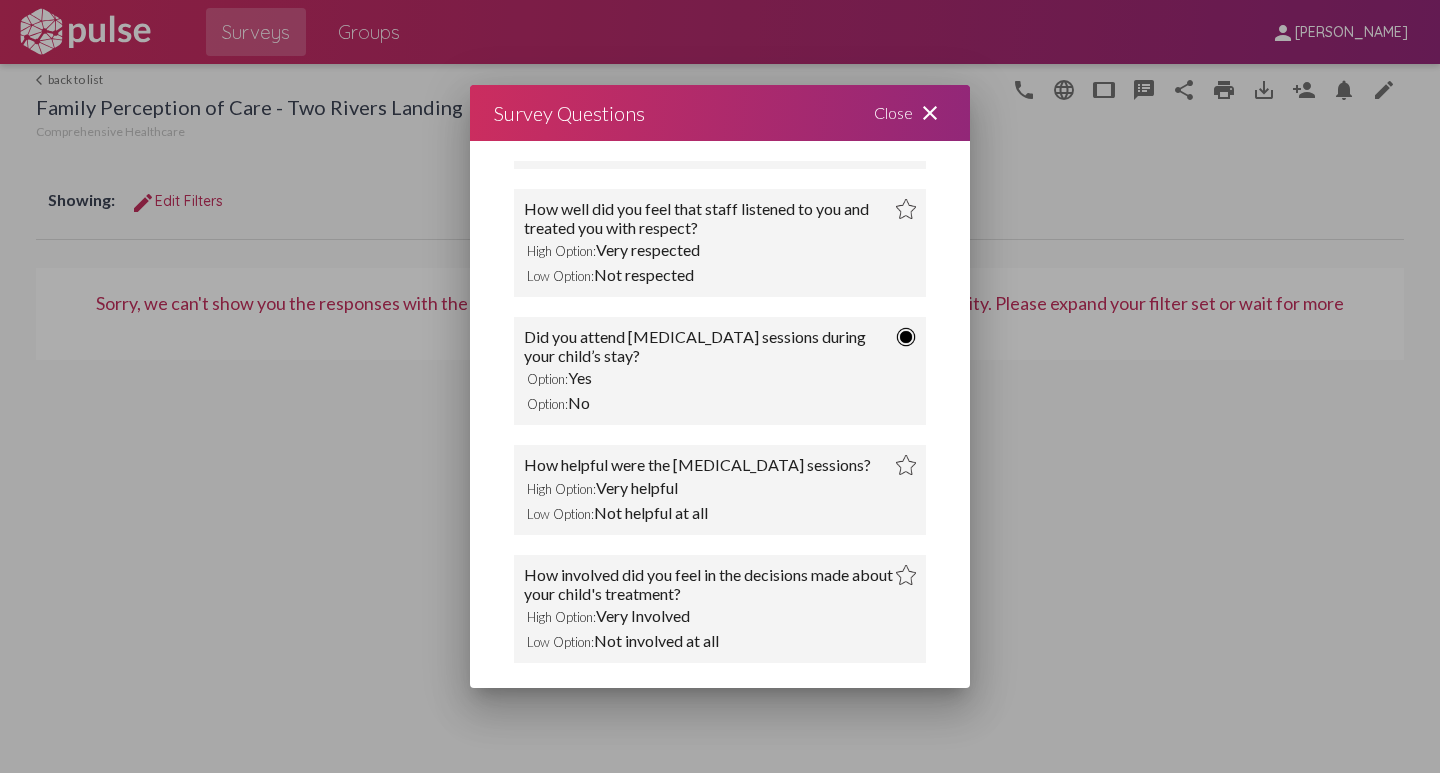 scroll, scrollTop: 254, scrollLeft: 0, axis: vertical 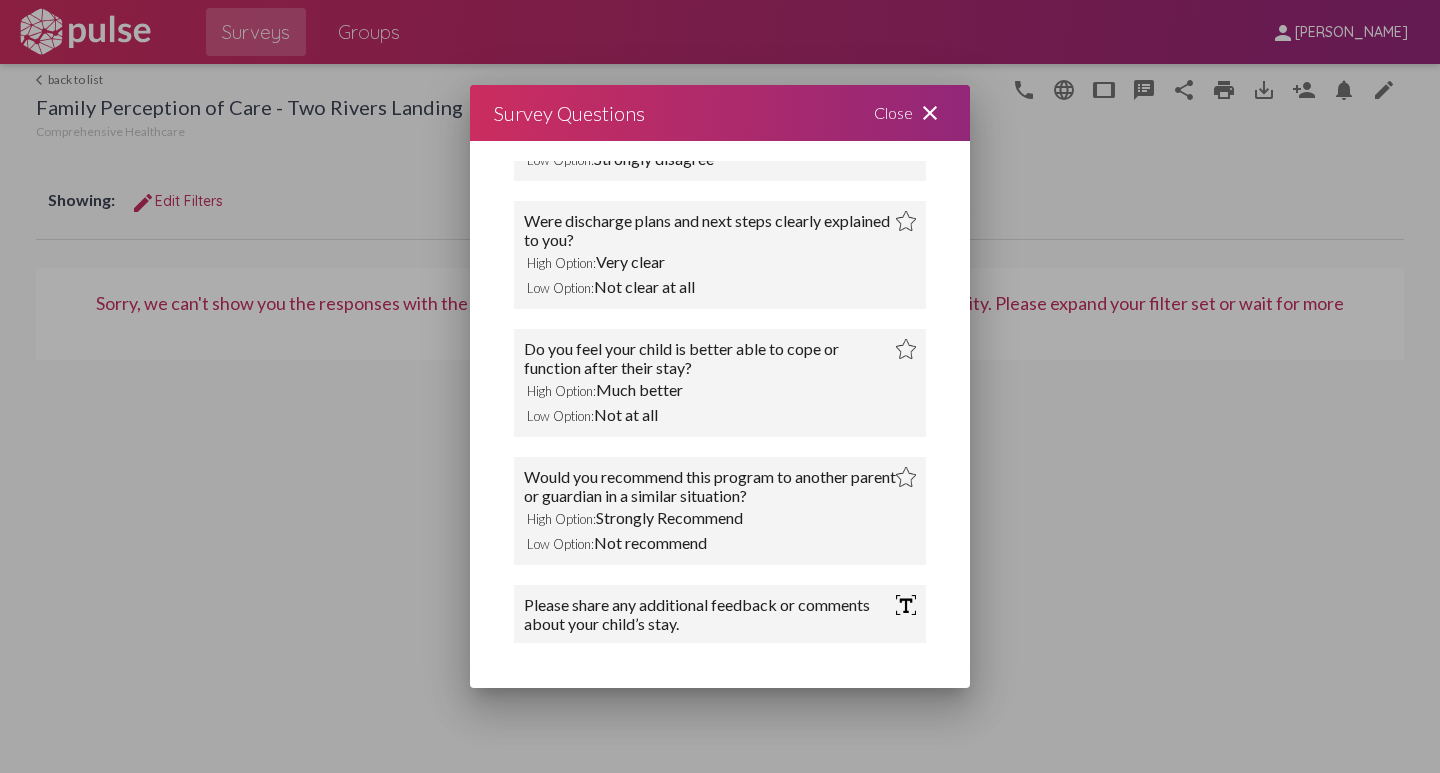 click on "close" at bounding box center [930, 113] 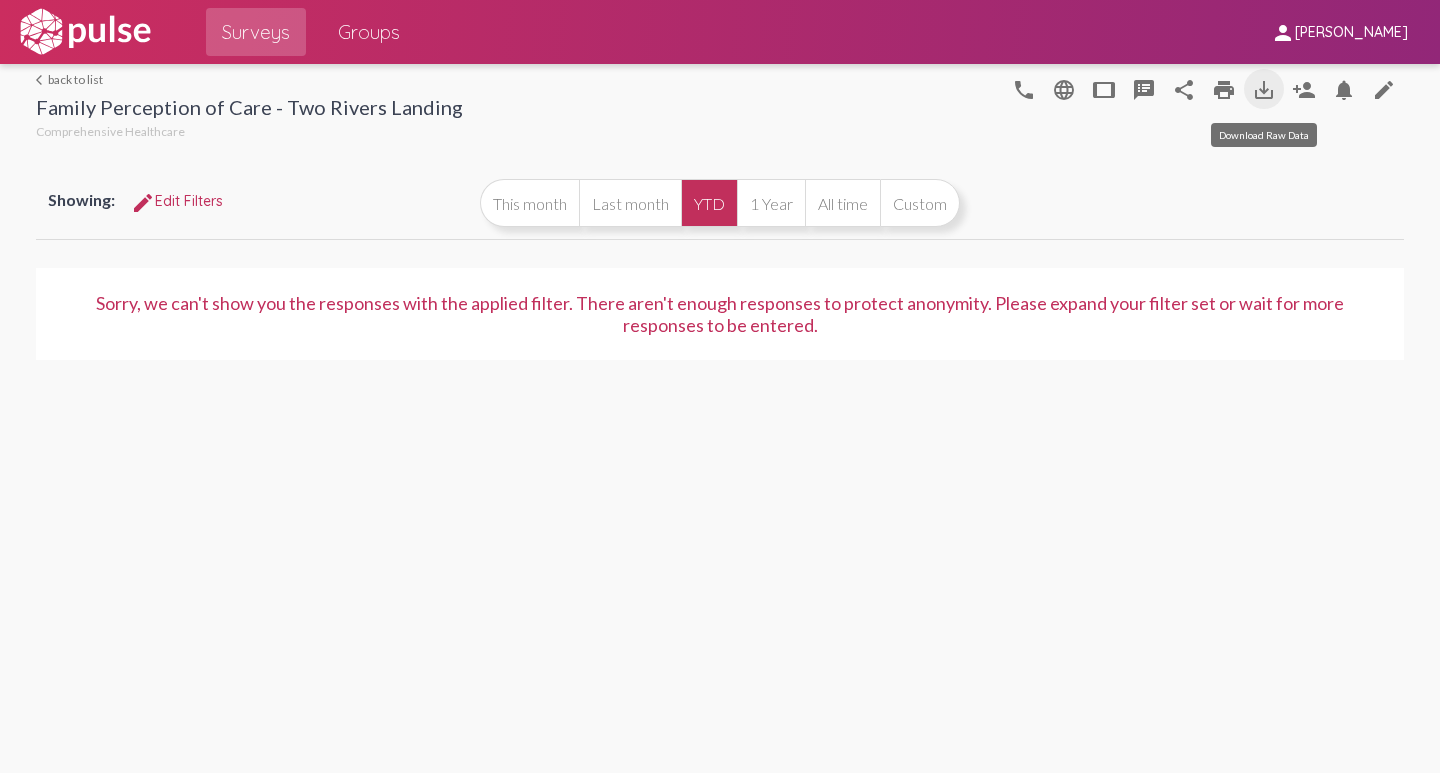 click on "save_alt" 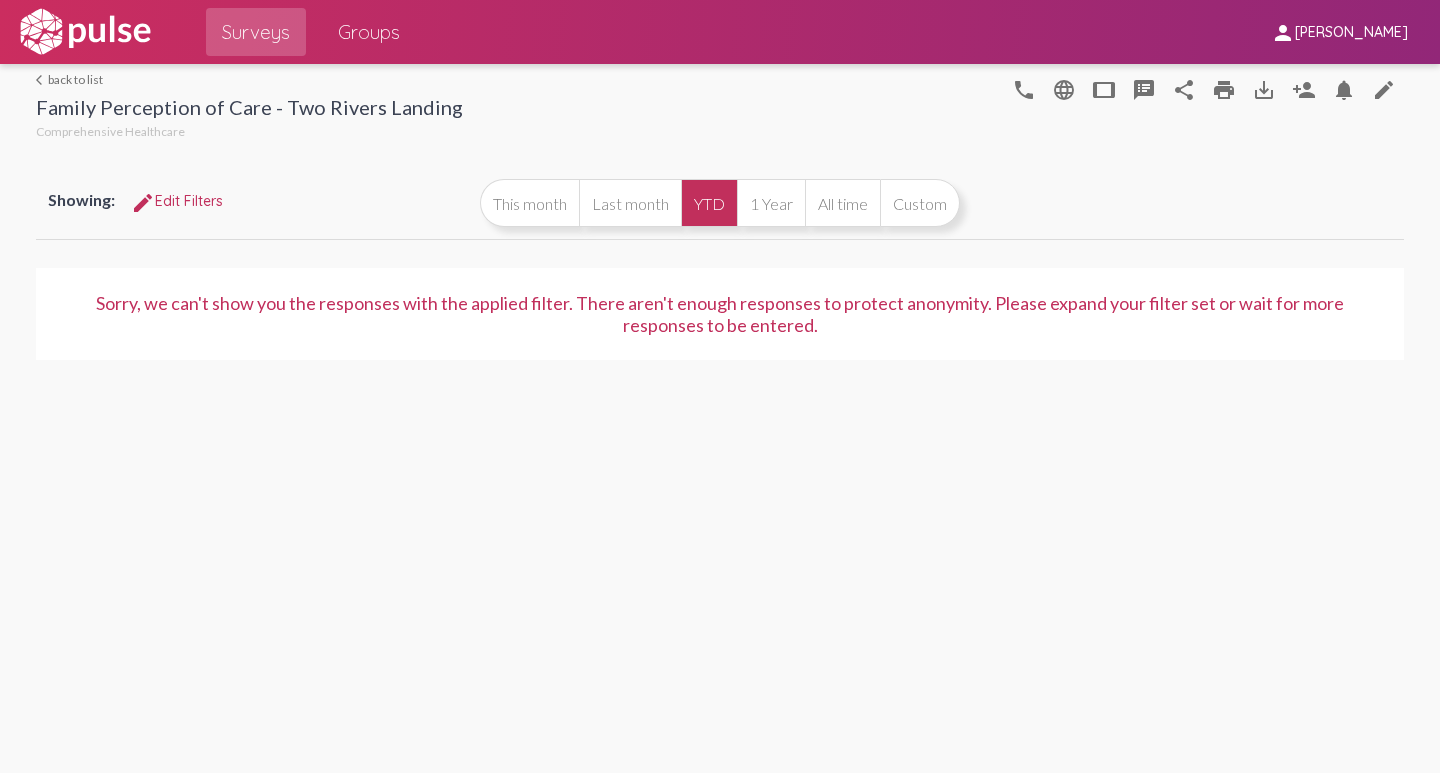 click on "arrow_back_ios  back to list" 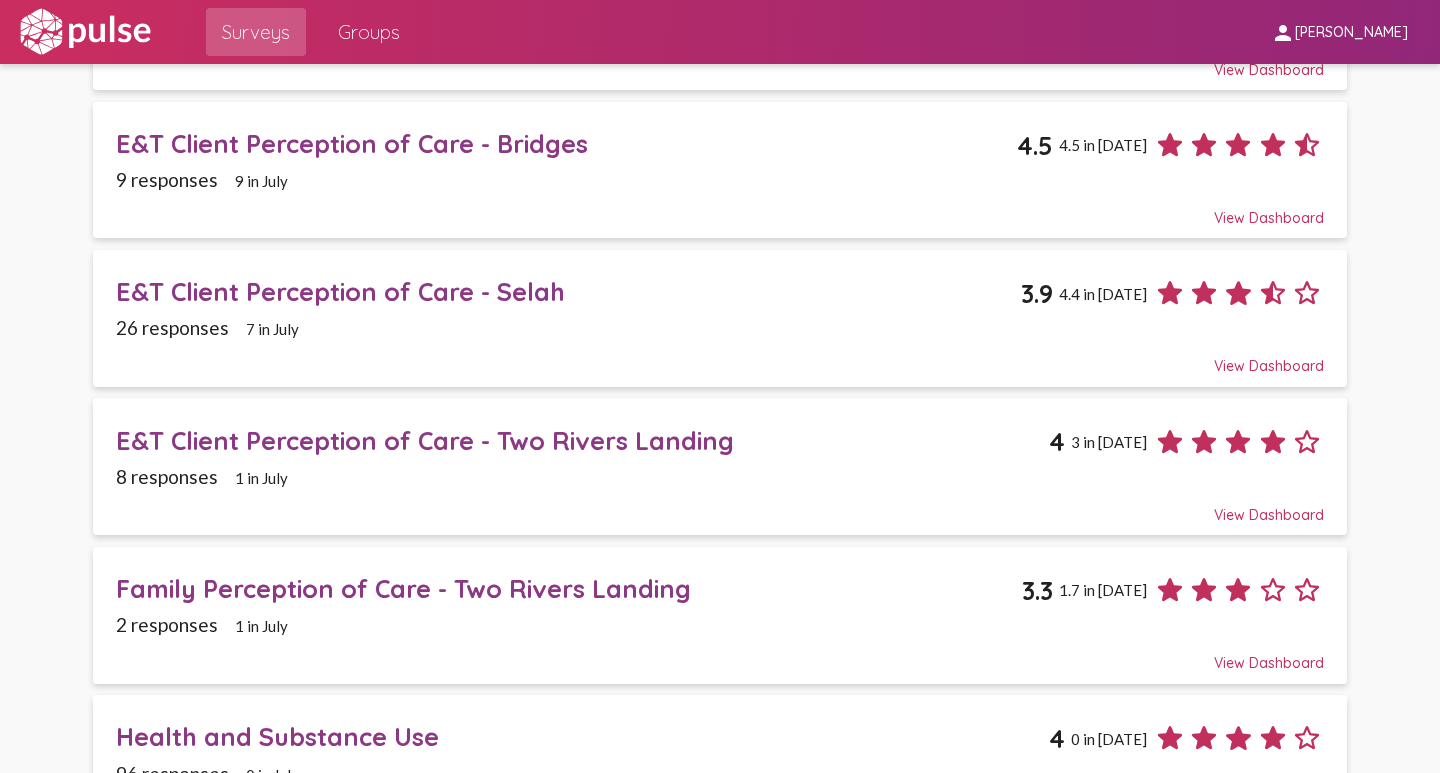 scroll, scrollTop: 1031, scrollLeft: 0, axis: vertical 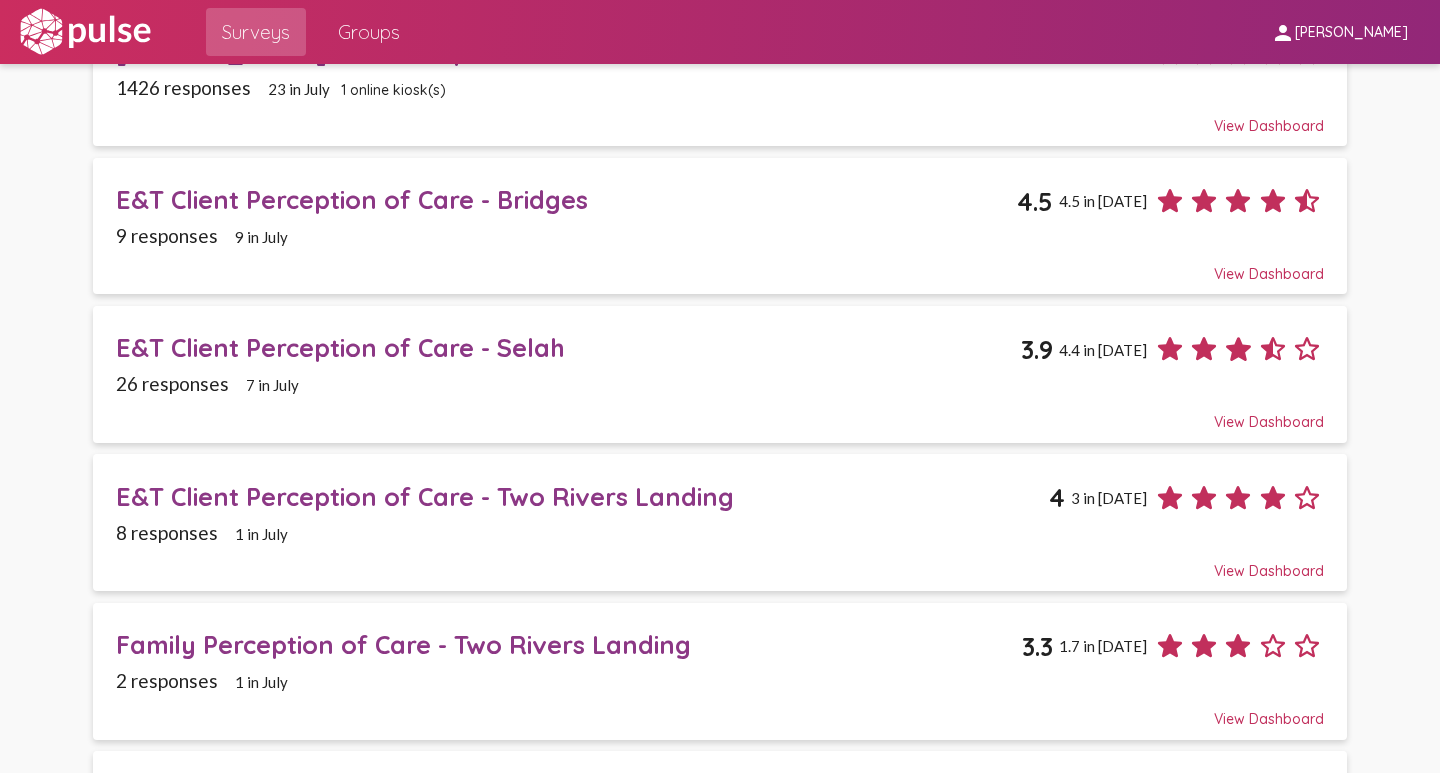 click on "E&T Client Perception of Care - Bridges" 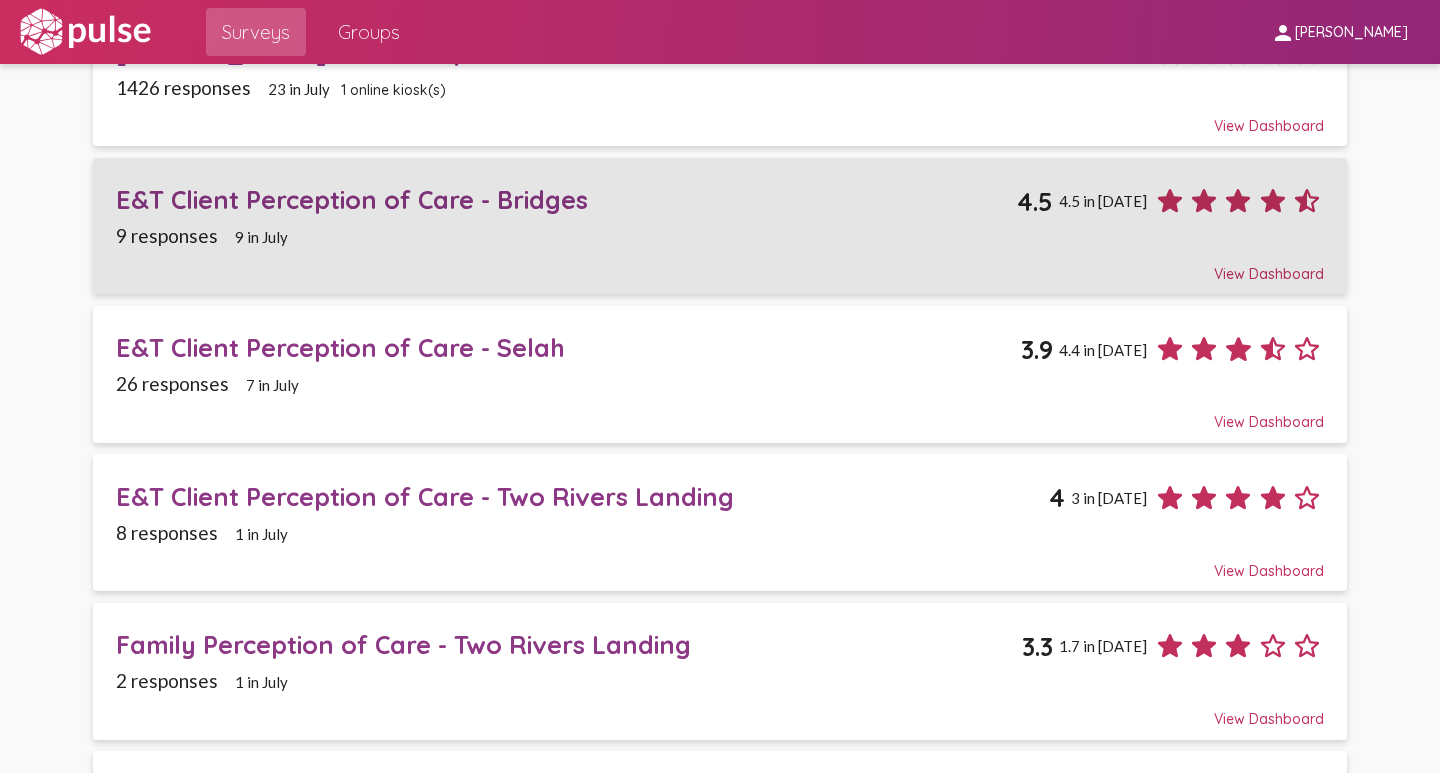 scroll, scrollTop: 0, scrollLeft: 0, axis: both 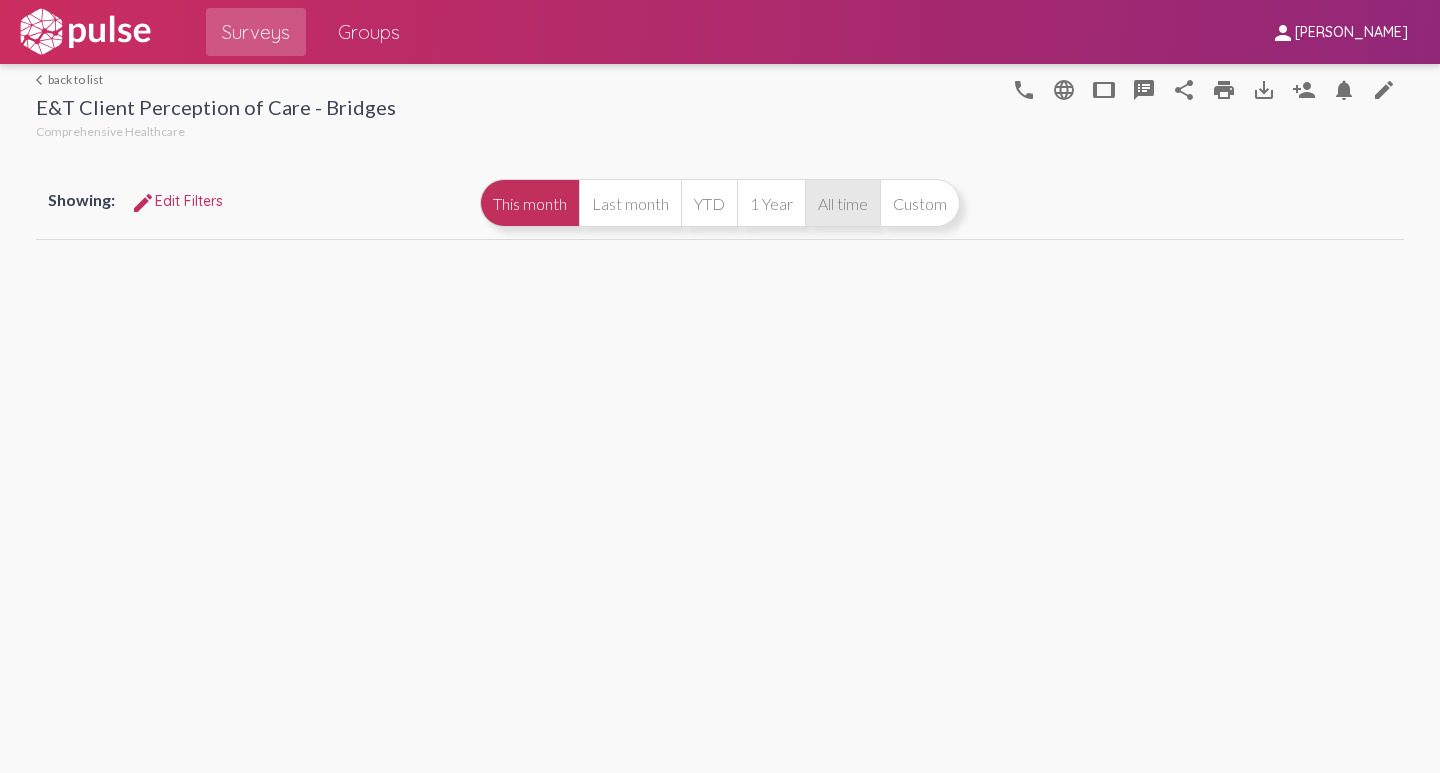 select 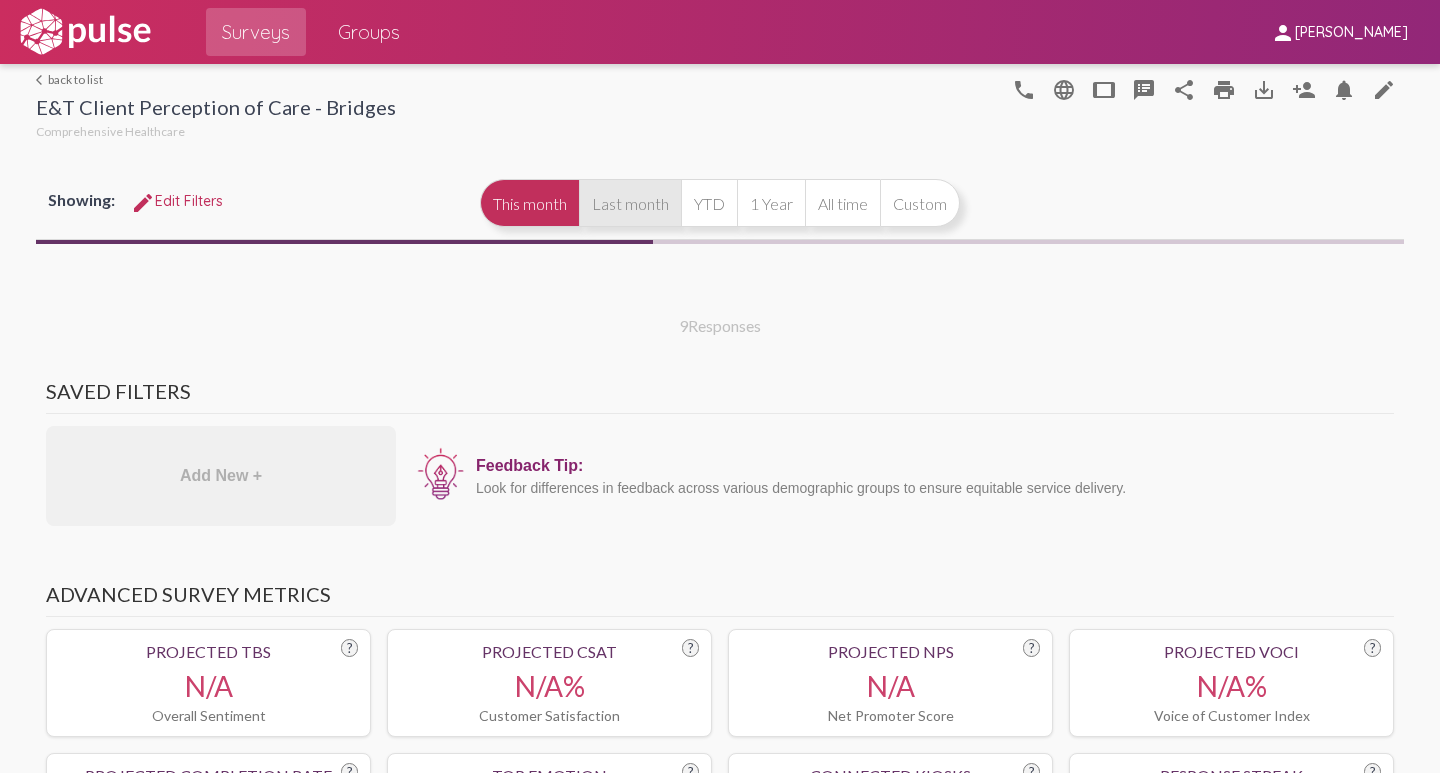click on "Last month" 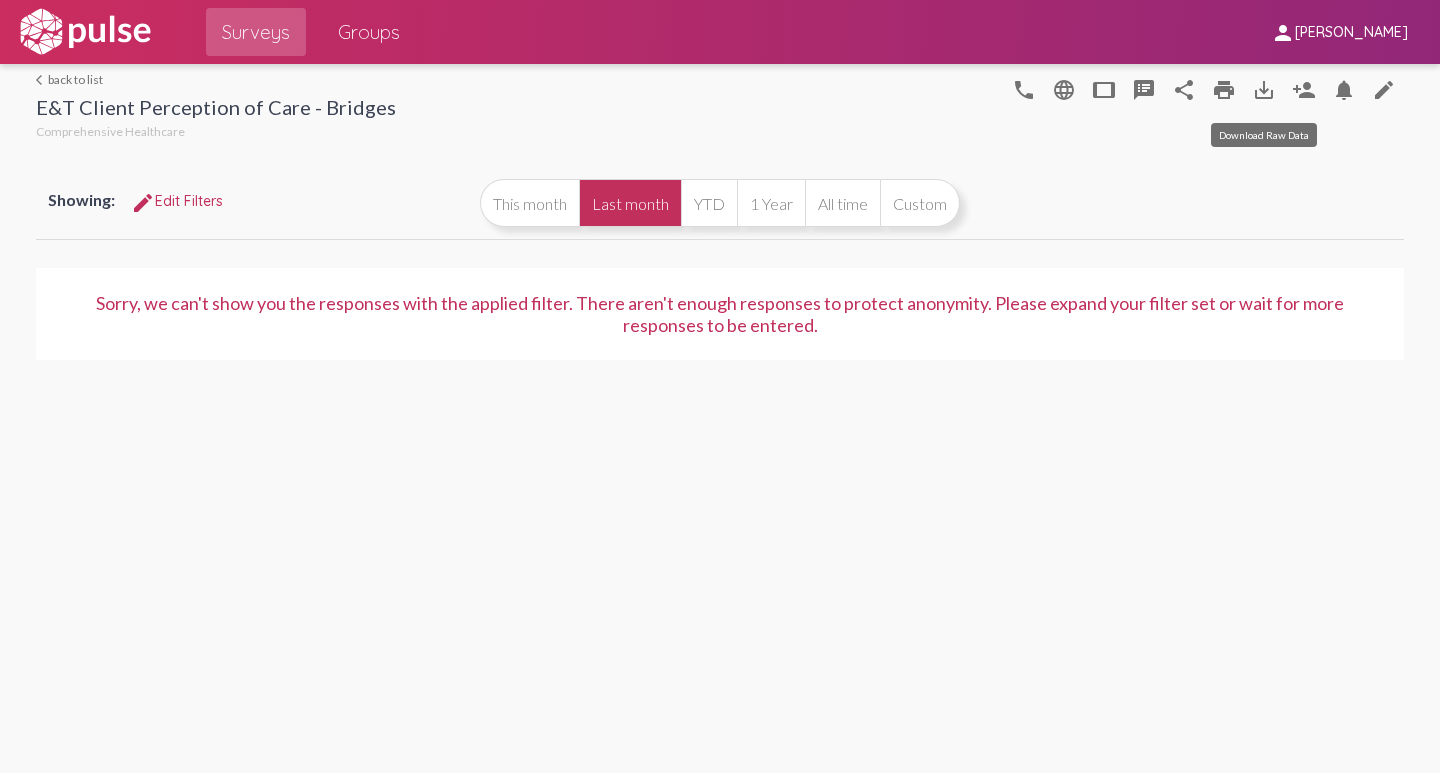 click on "save_alt" 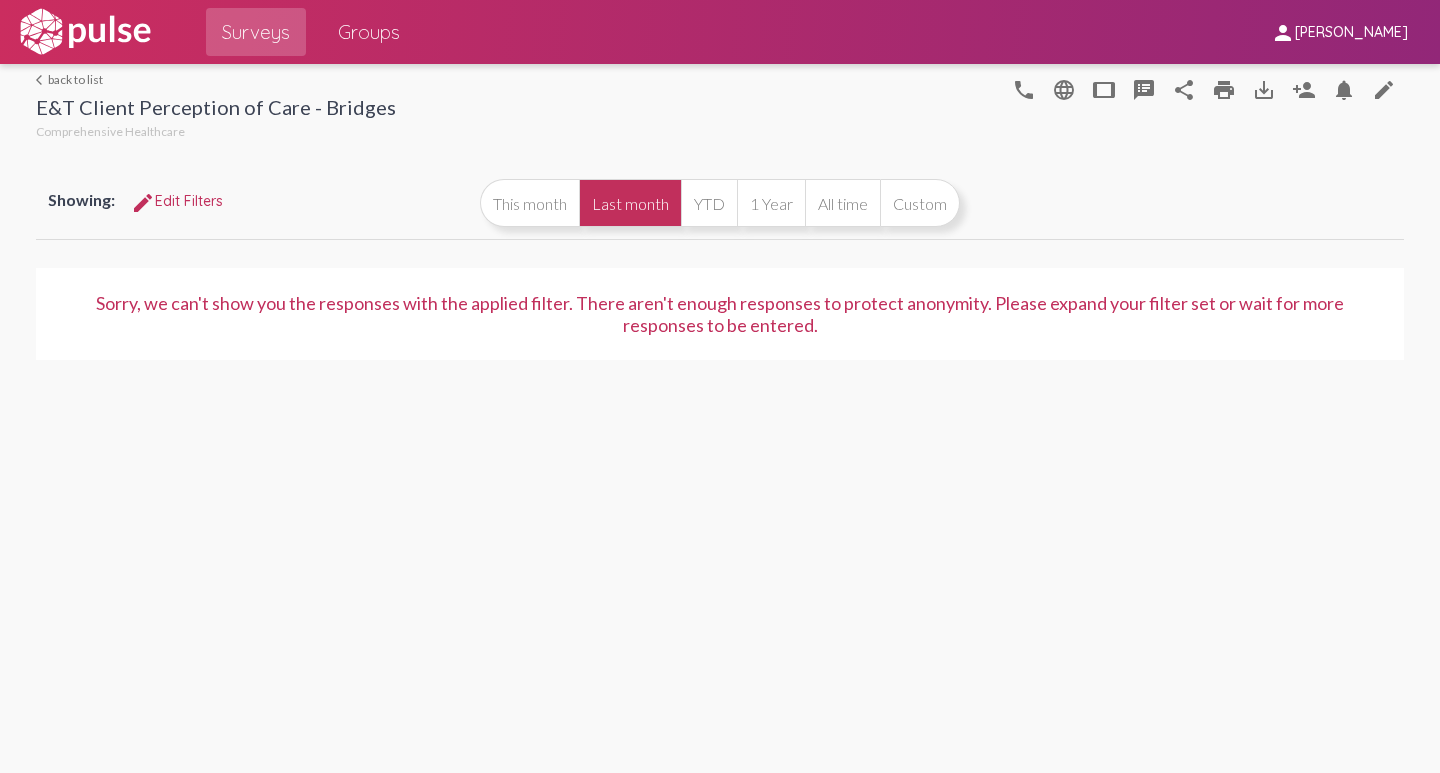 click 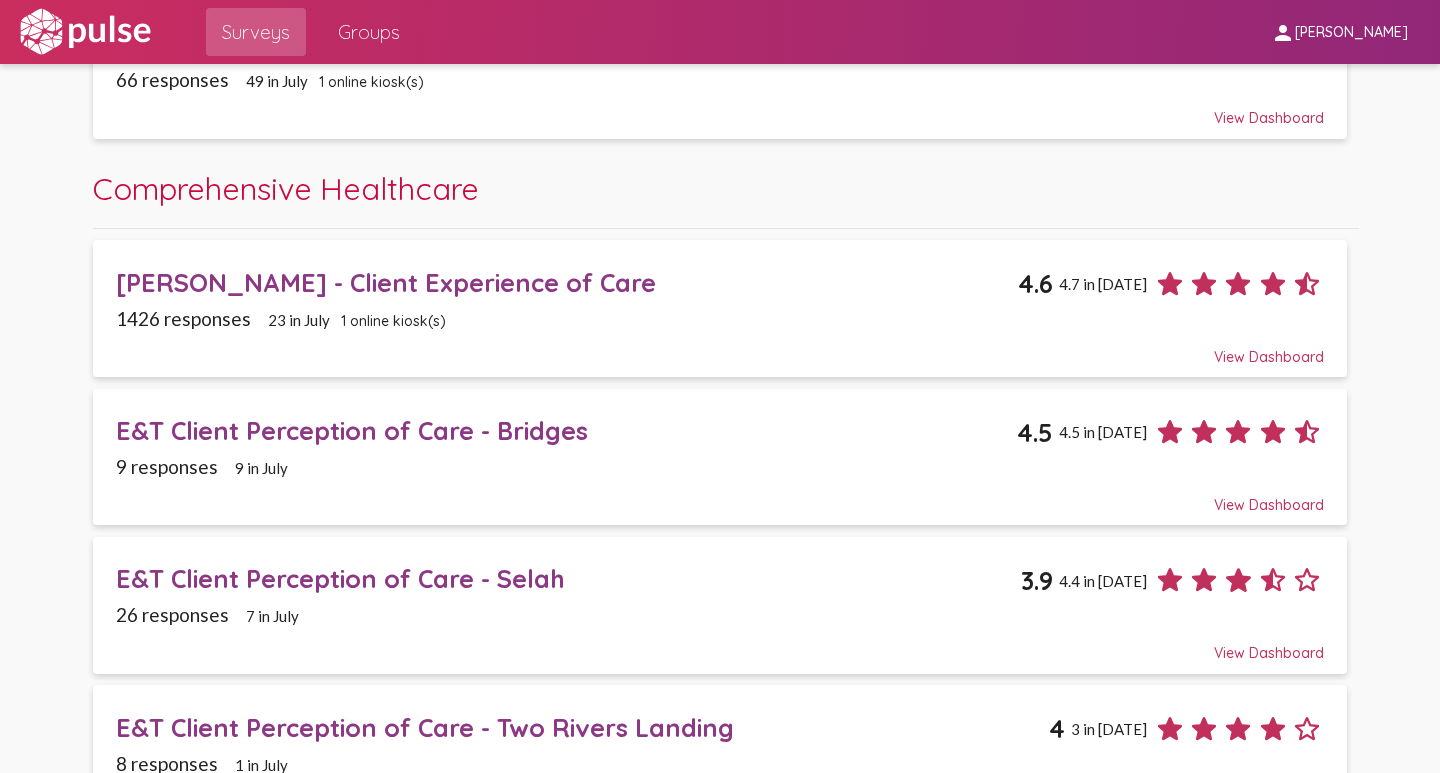 scroll, scrollTop: 900, scrollLeft: 0, axis: vertical 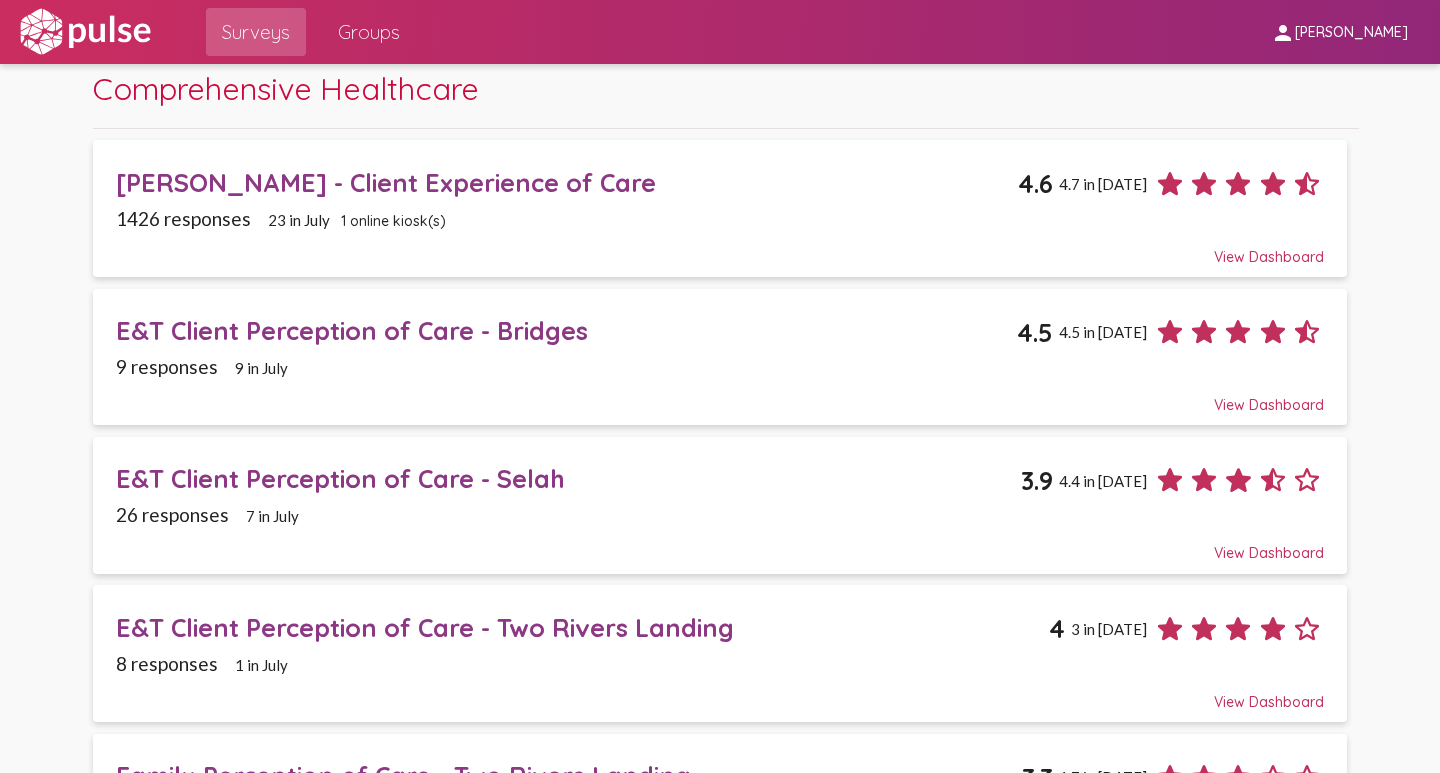 click on "E&T Client Perception of Care - Selah" 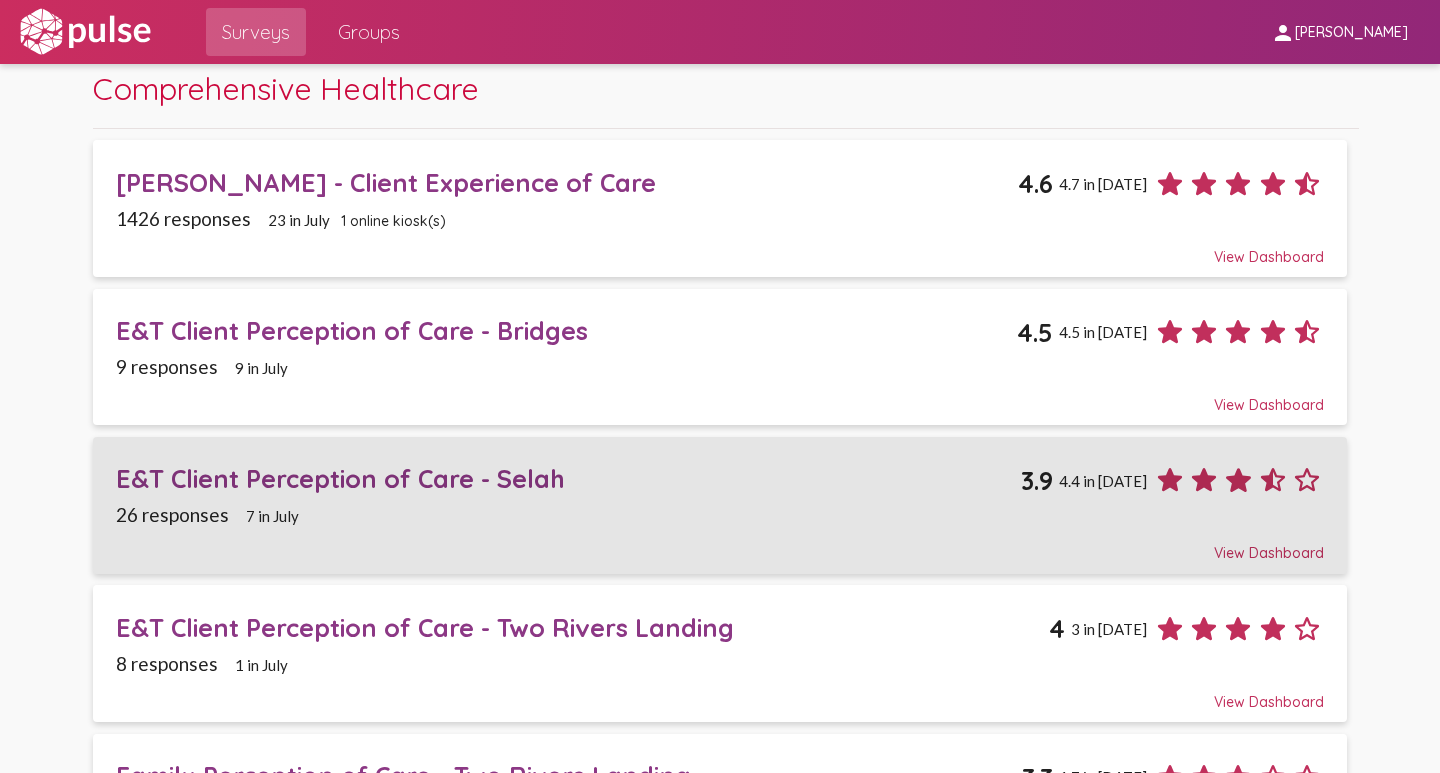 scroll, scrollTop: 0, scrollLeft: 0, axis: both 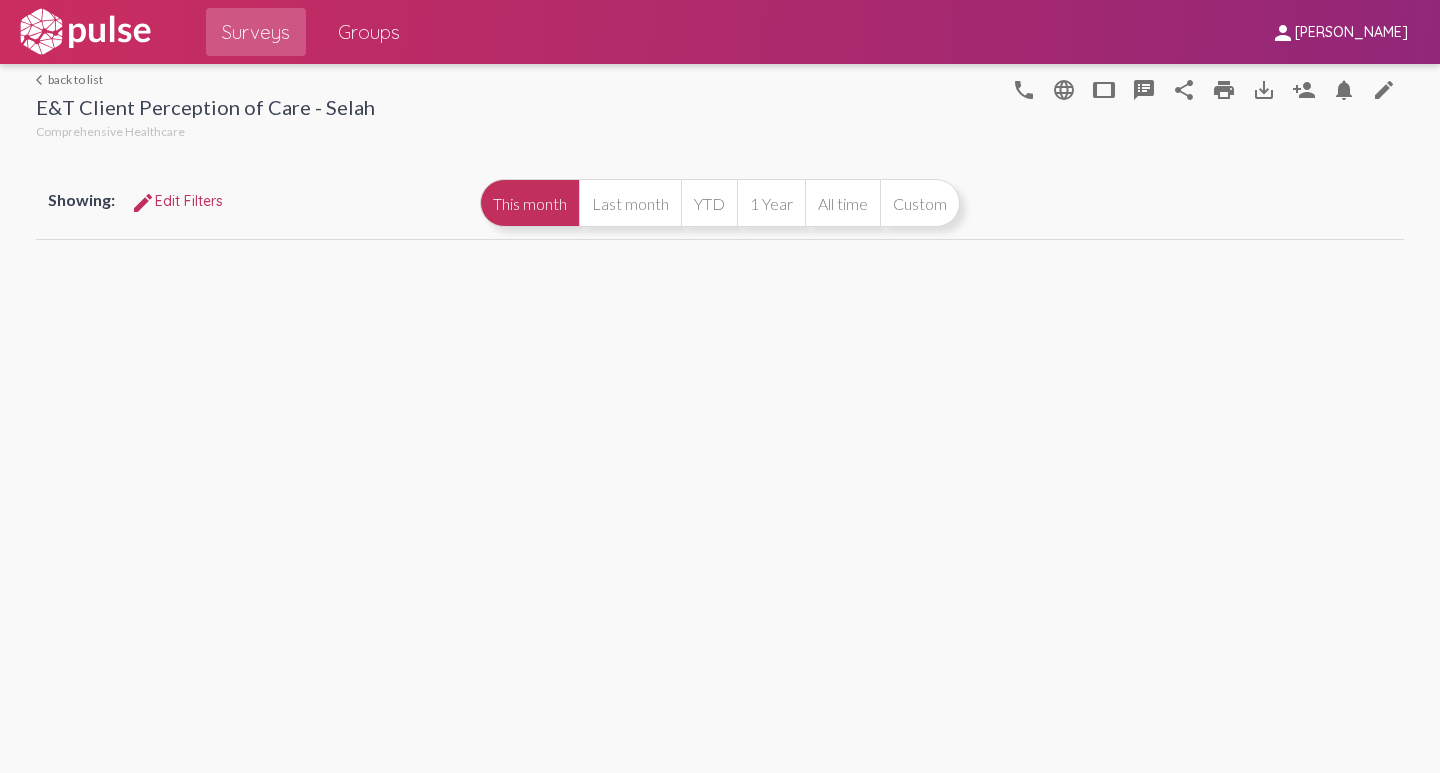 select 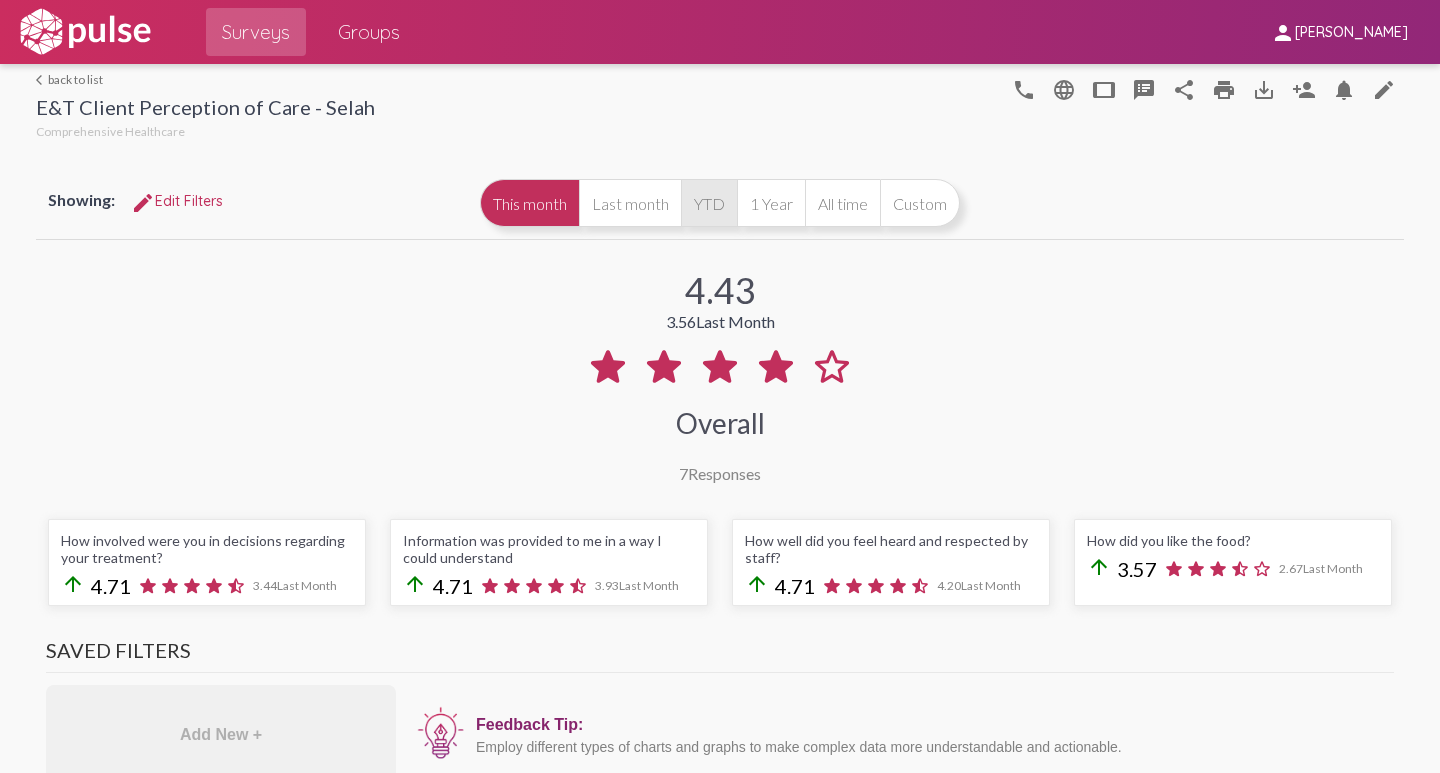 select on "All" 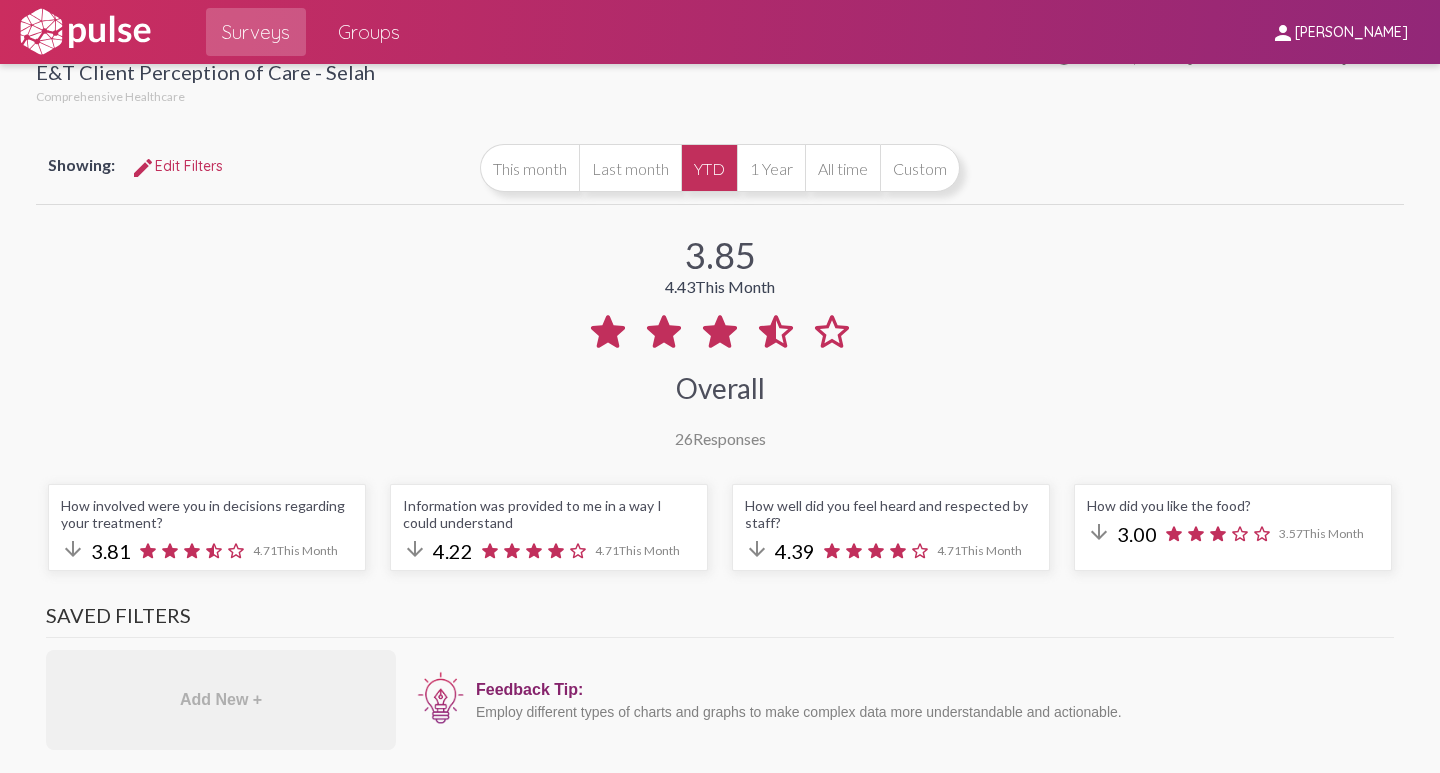 scroll, scrollTop: 0, scrollLeft: 0, axis: both 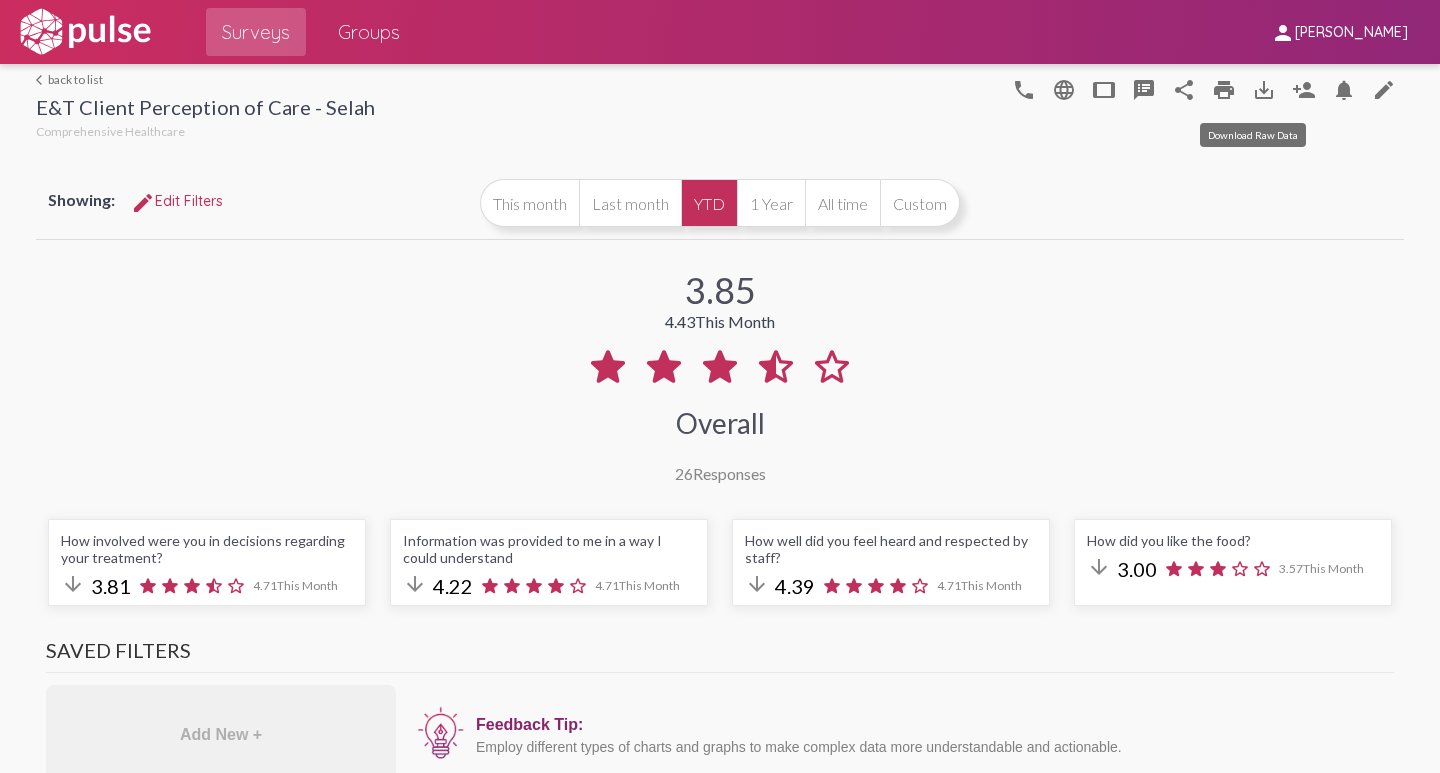 click on "save_alt" 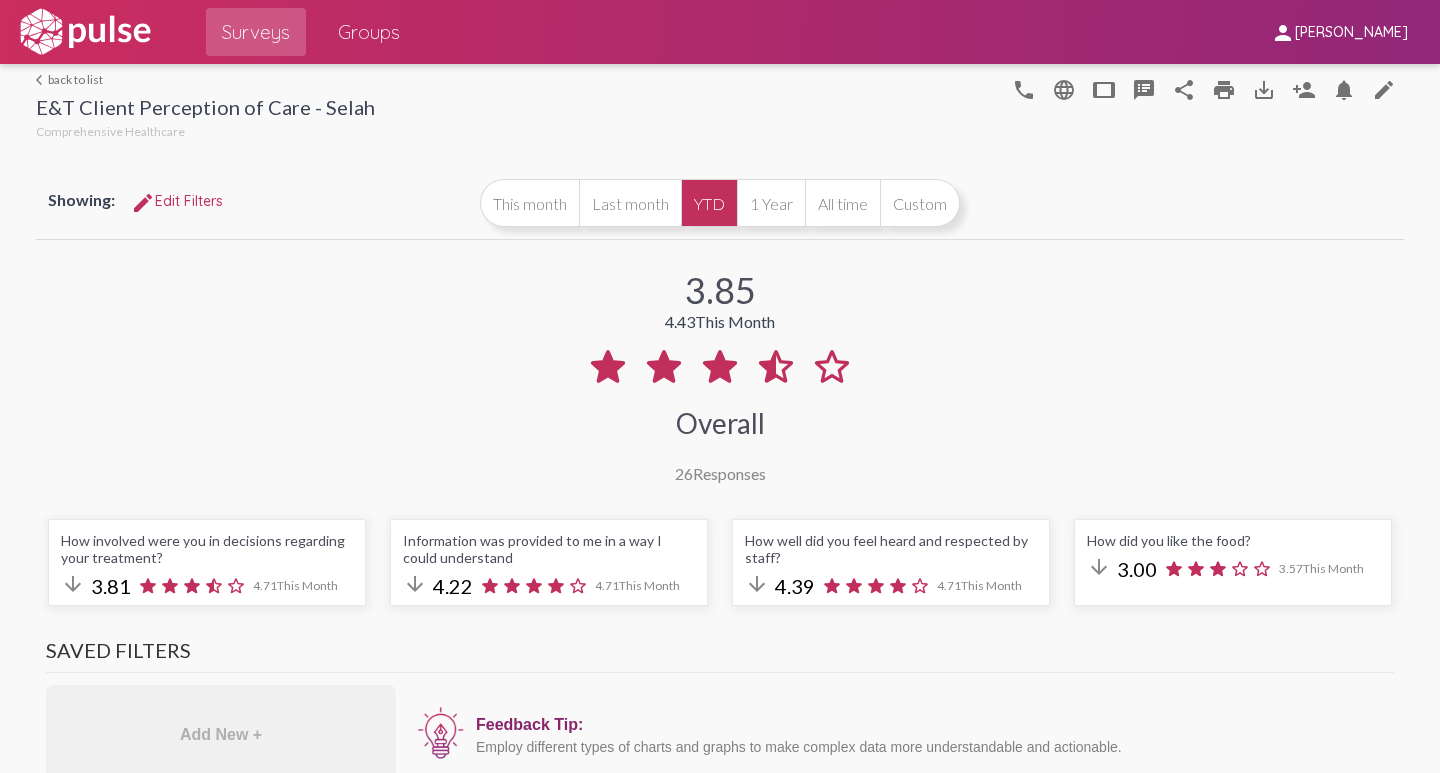click on "arrow_back_ios  back to list" 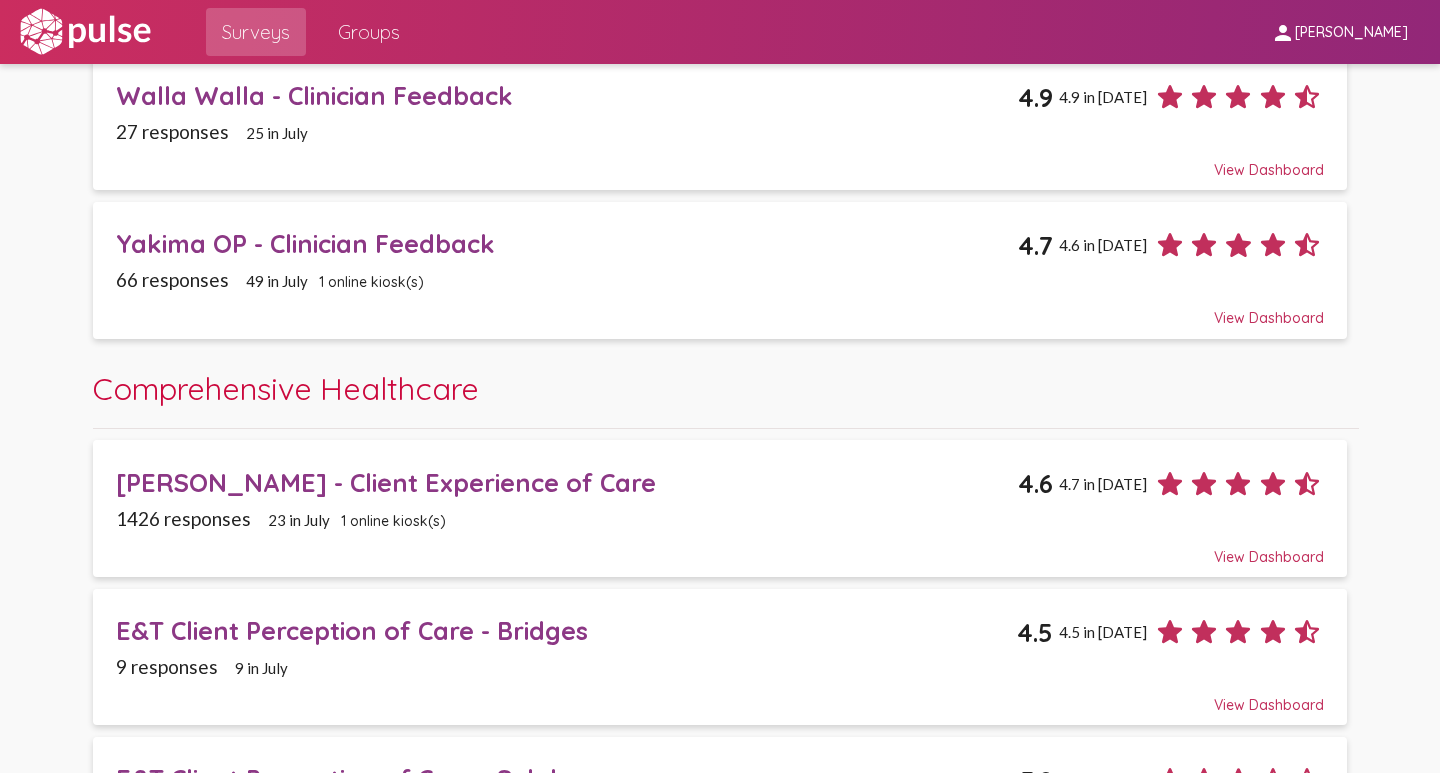 scroll, scrollTop: 900, scrollLeft: 0, axis: vertical 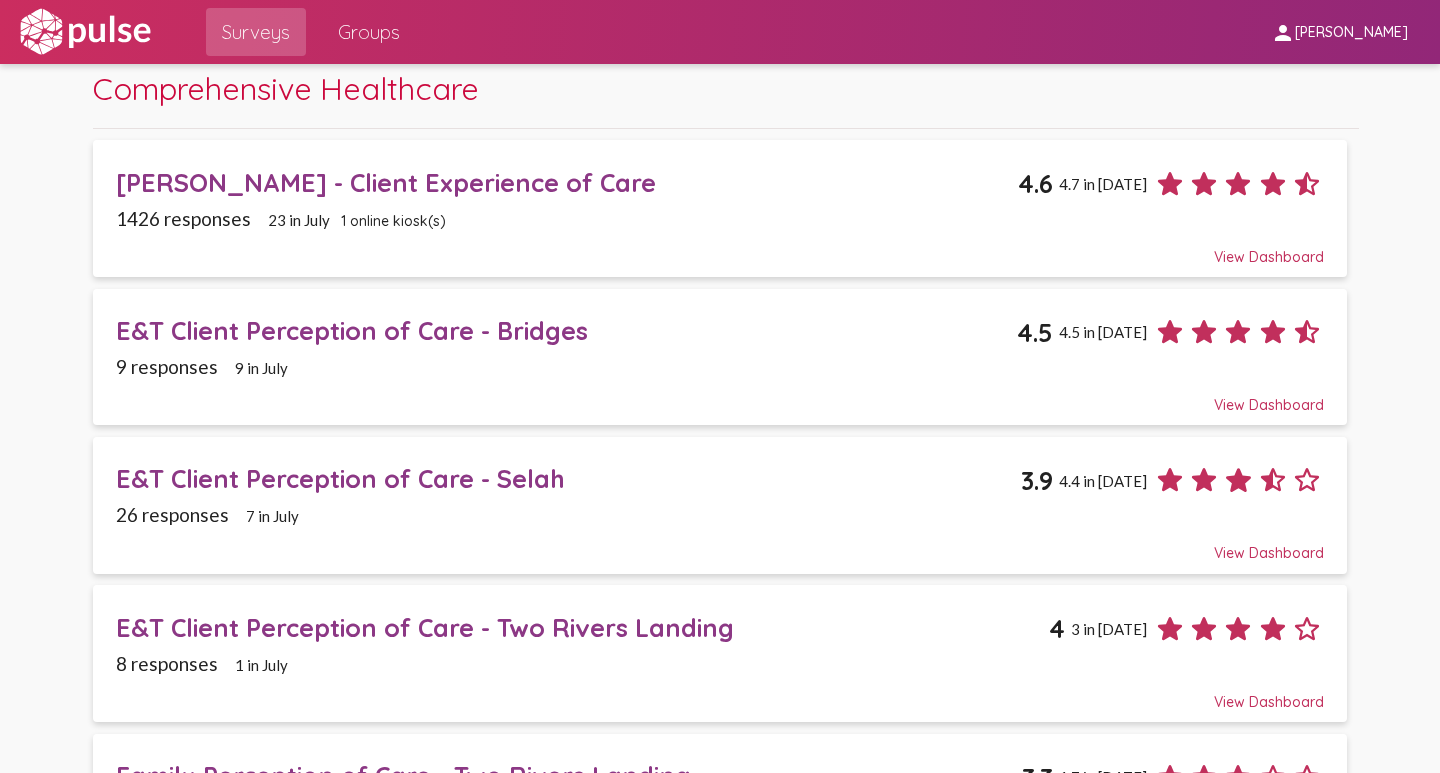 click on "E&T Client Perception of Care - Two Rivers Landing" 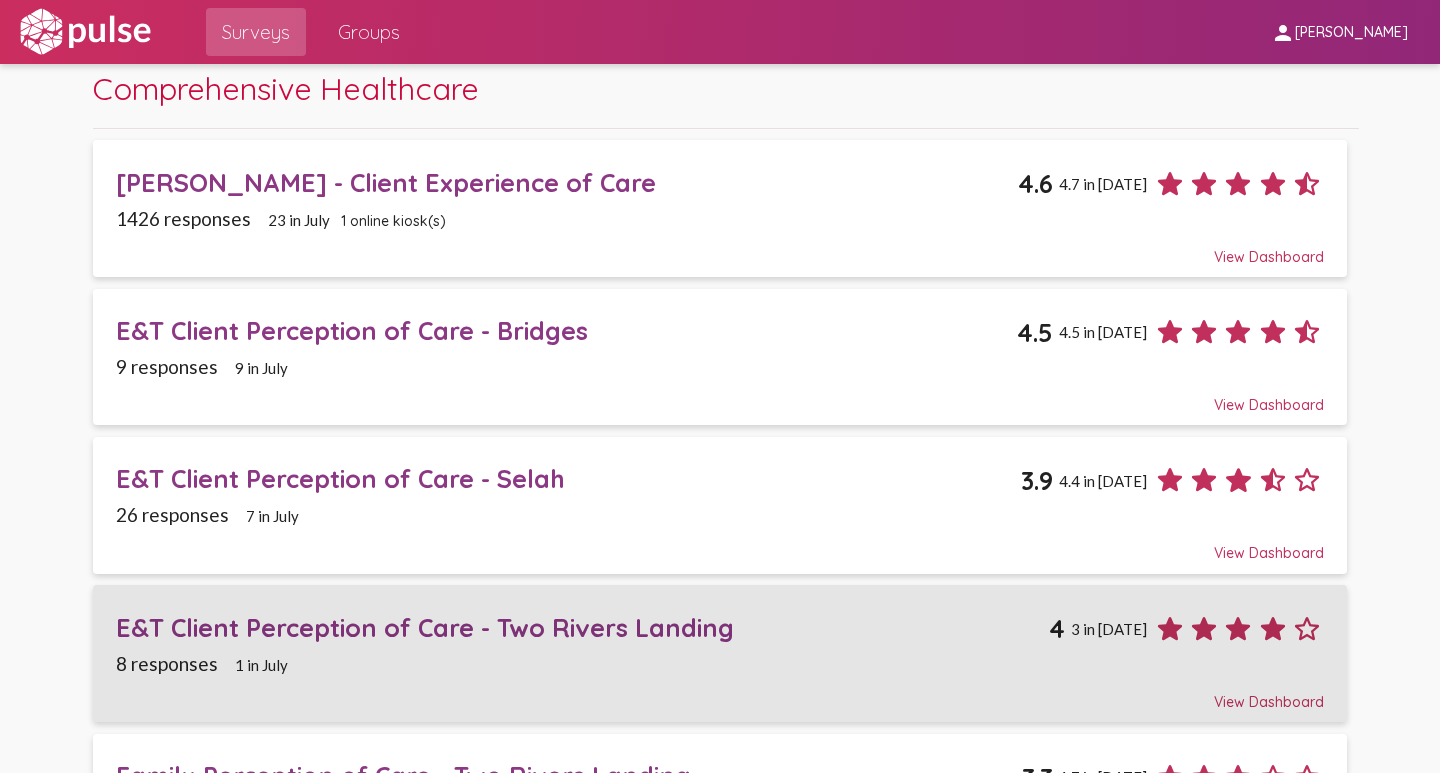 scroll, scrollTop: 0, scrollLeft: 0, axis: both 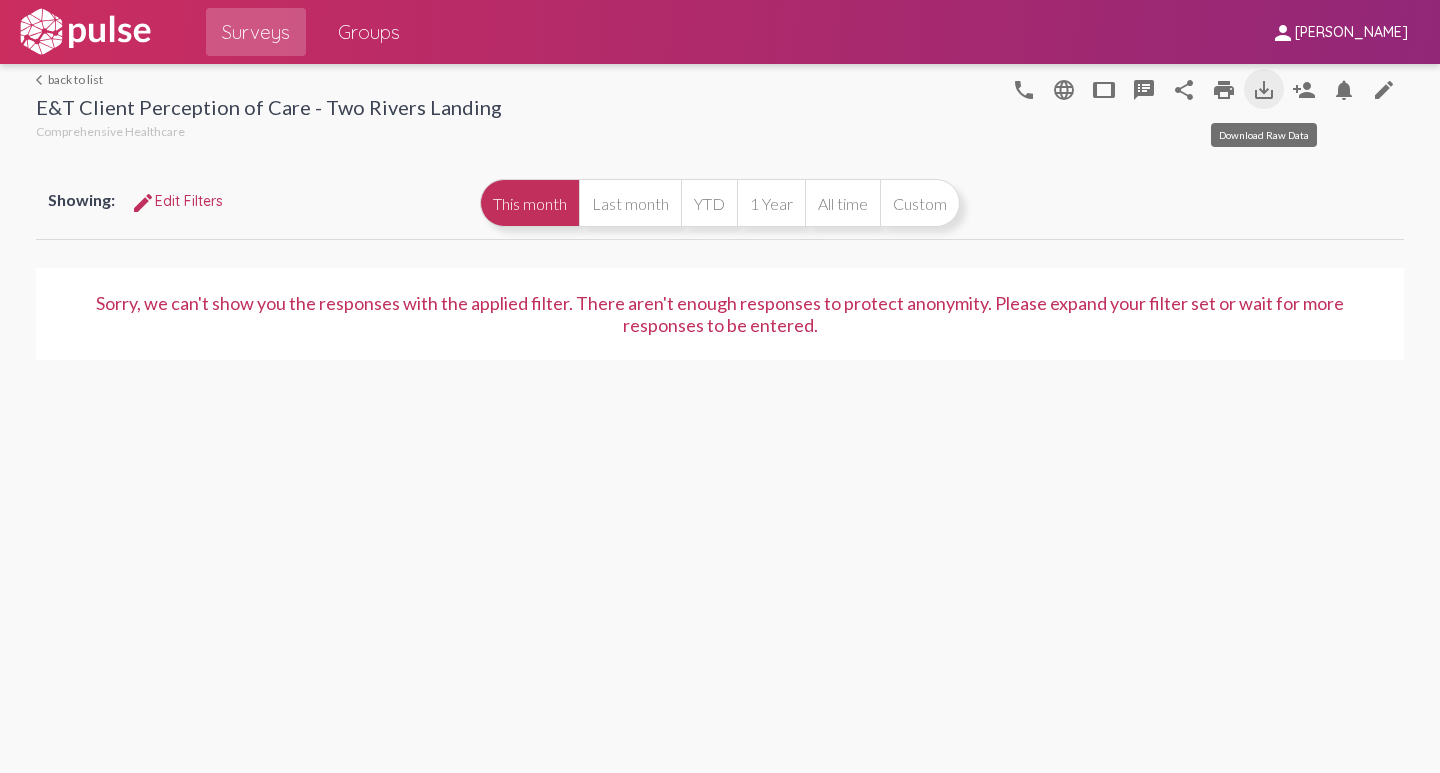 click on "save_alt" 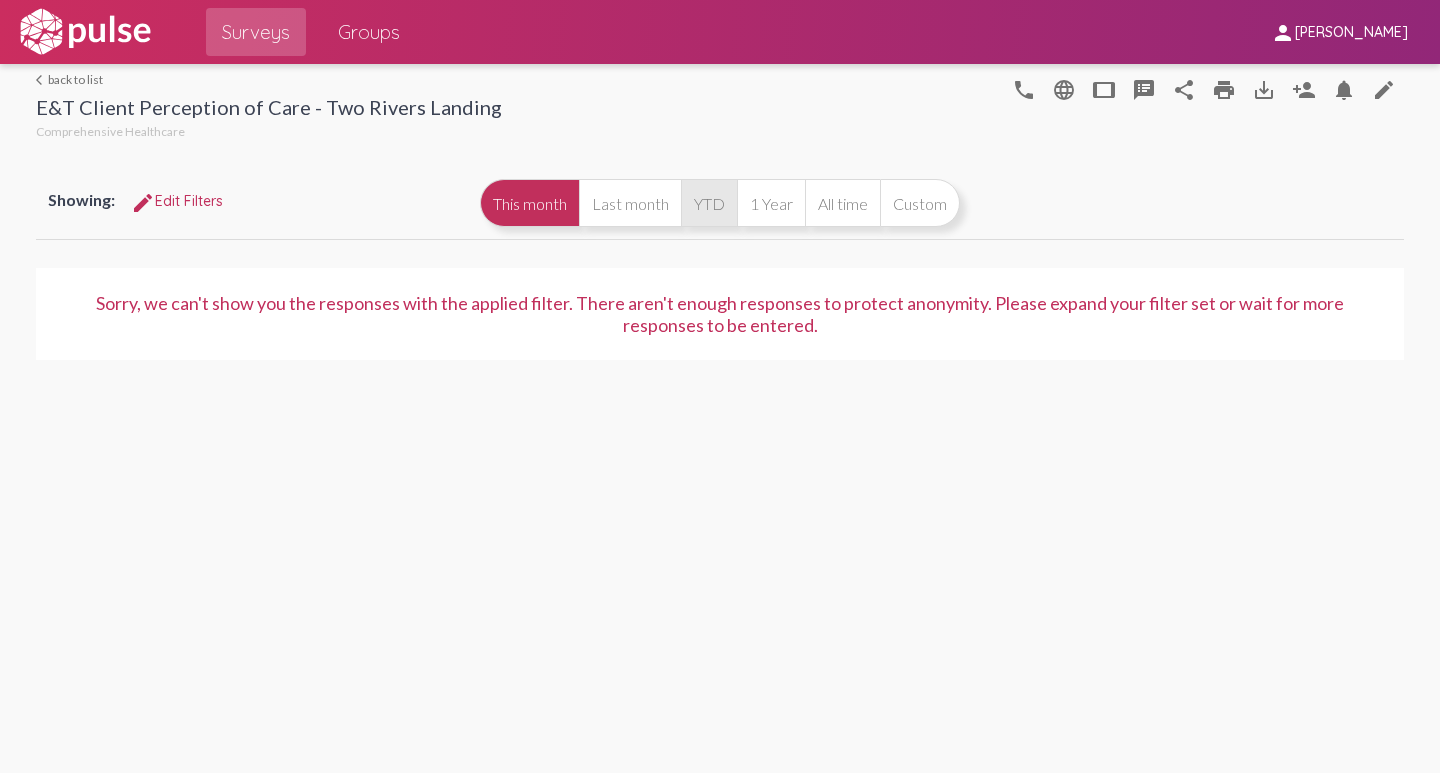 click on "YTD" 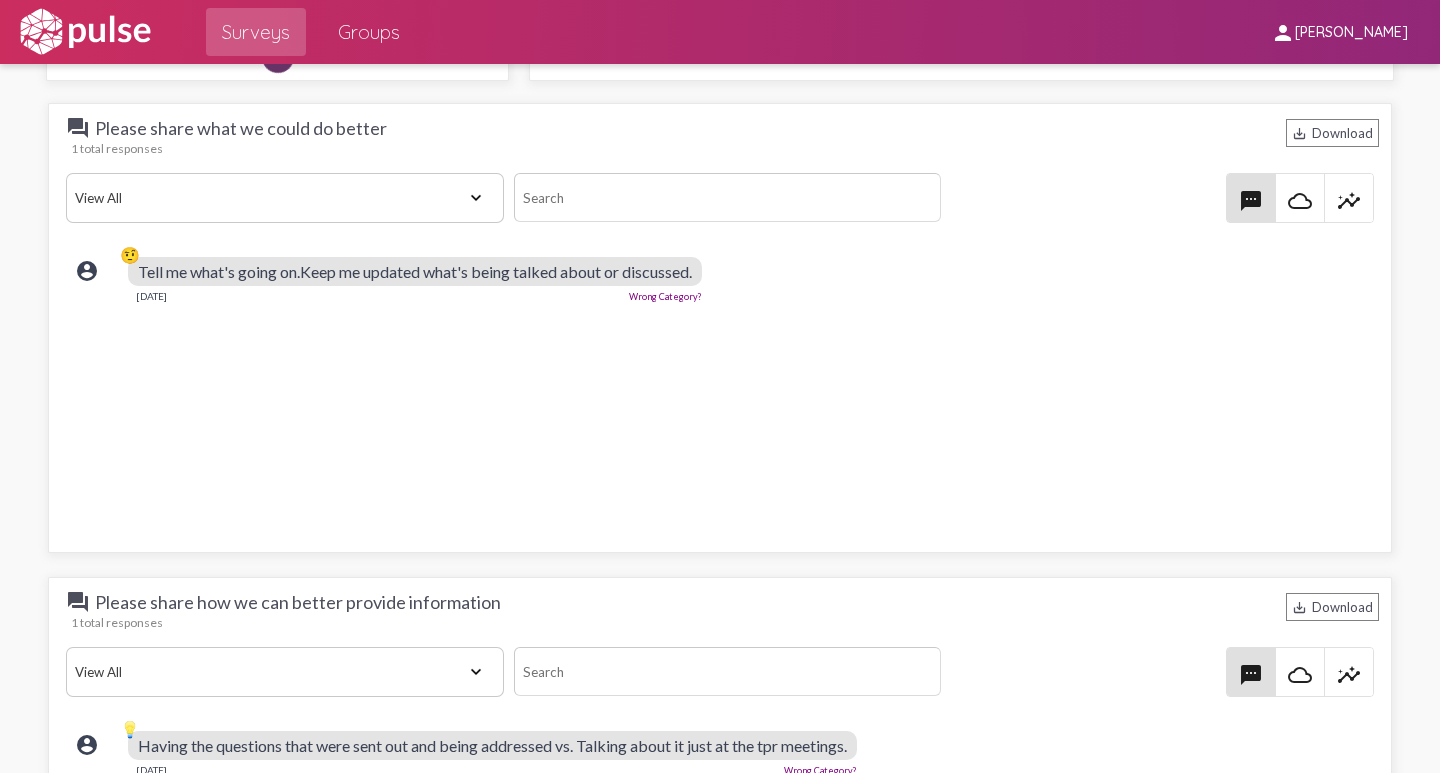 scroll, scrollTop: 2400, scrollLeft: 0, axis: vertical 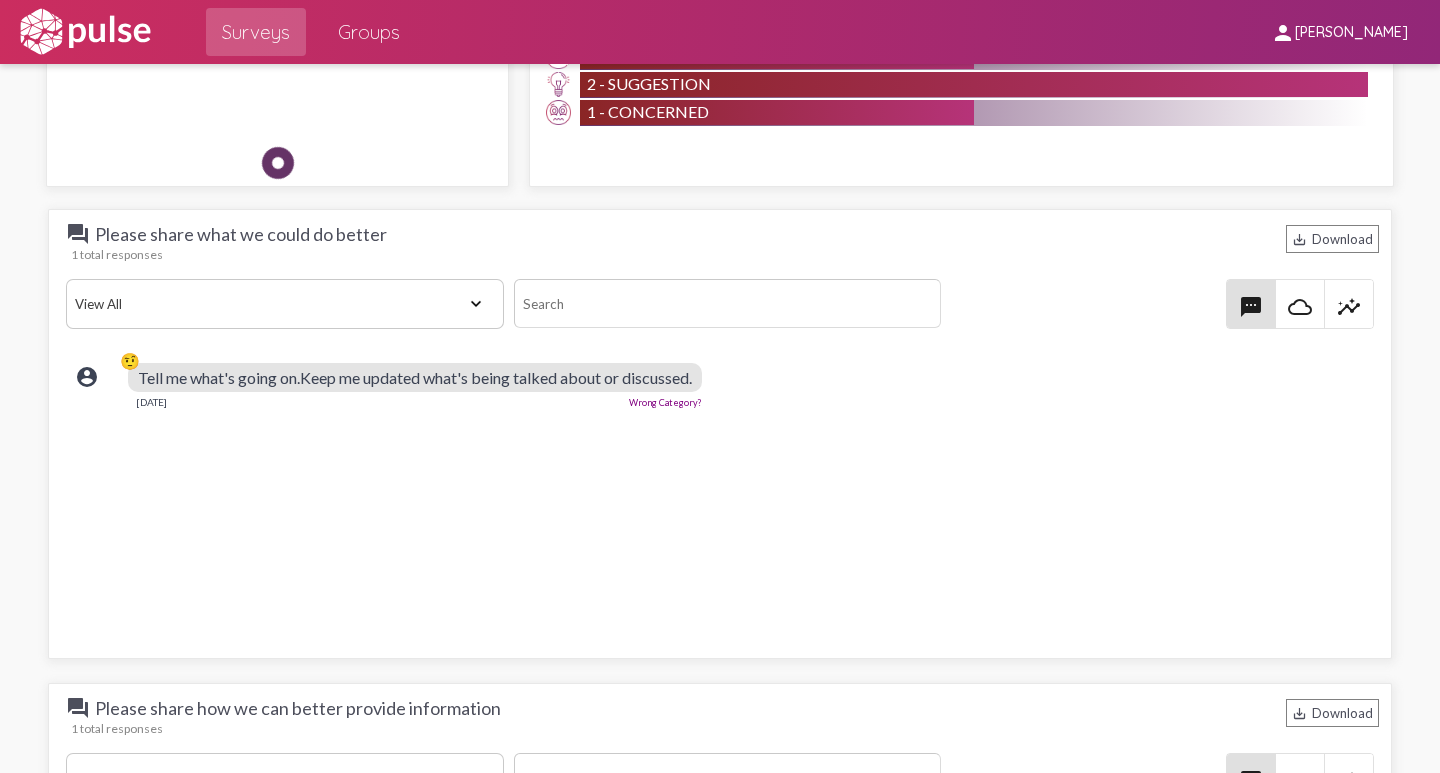 click on "View All Positive Neutral Negative Happy Meh Suggestions Angry Disgust Sadness Gratitude Question Fear Confused Concerned Frustrated Spam" 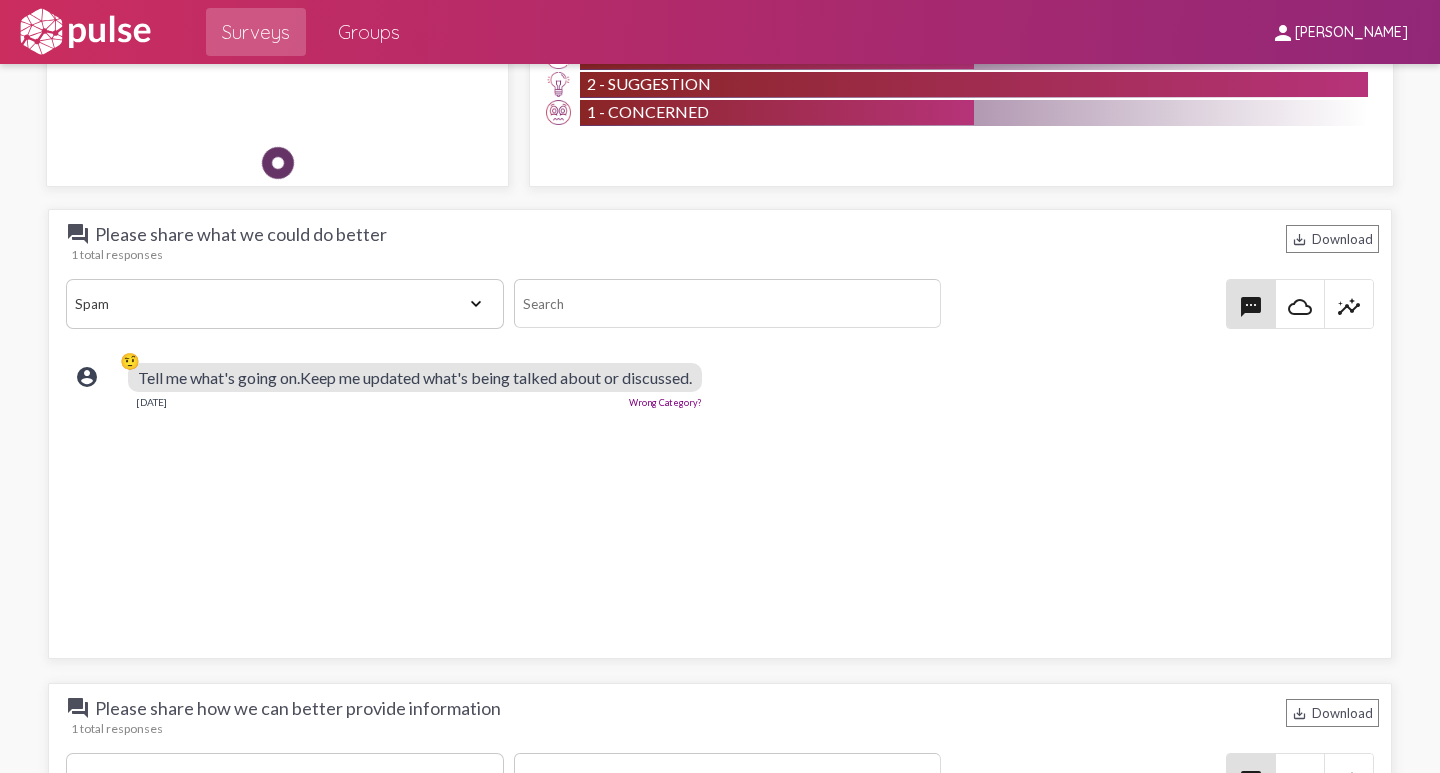 click on "View All Positive Neutral Negative Happy Meh Suggestions Angry Disgust Sadness Gratitude Question Fear Confused Concerned Frustrated Spam" 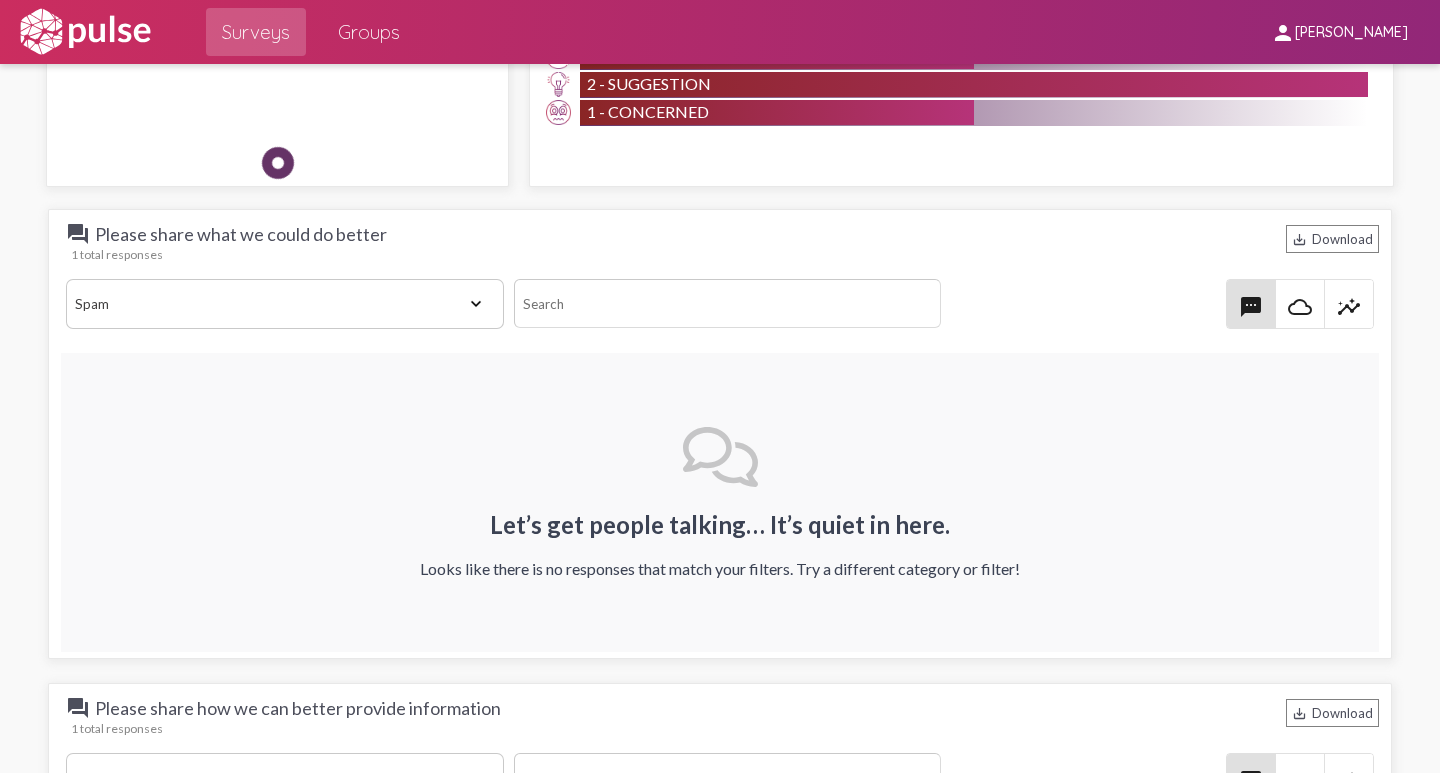 click on "Let’s get people talking… It’s quiet in here. Looks like there is no responses that match your filters. Try a different category or filter!" 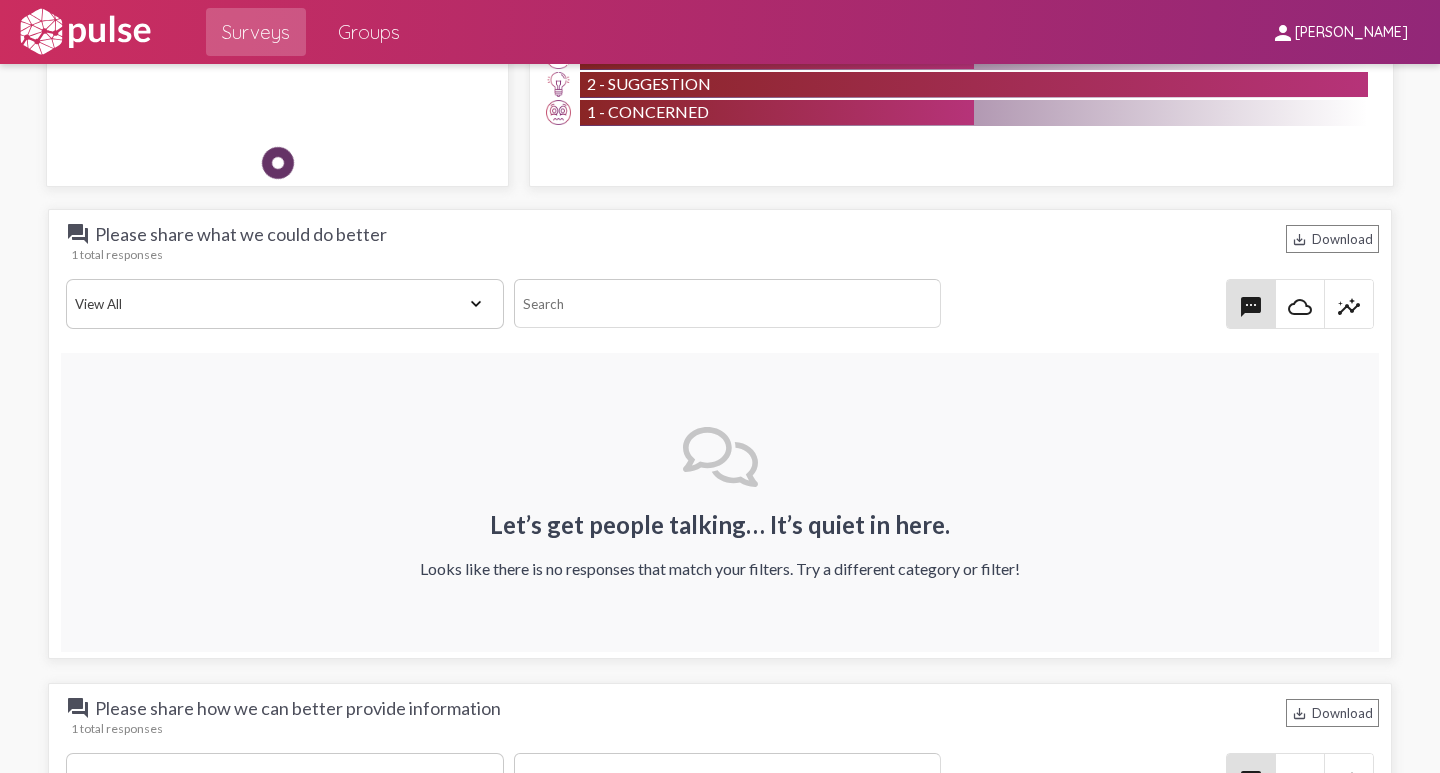 click on "View All Positive Neutral Negative Happy Meh Suggestions Angry Disgust Sadness Gratitude Question Fear Confused Concerned Frustrated Spam" 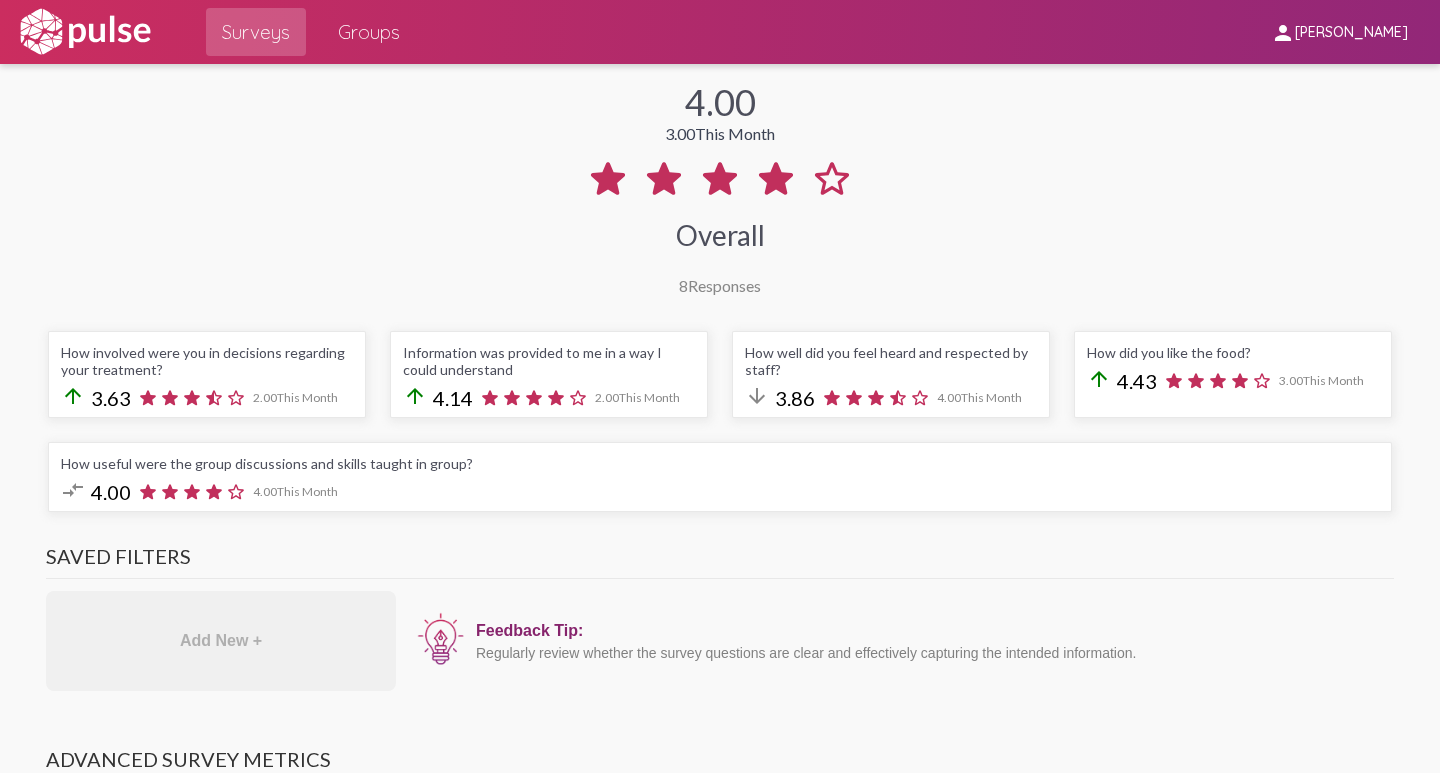 scroll, scrollTop: 0, scrollLeft: 0, axis: both 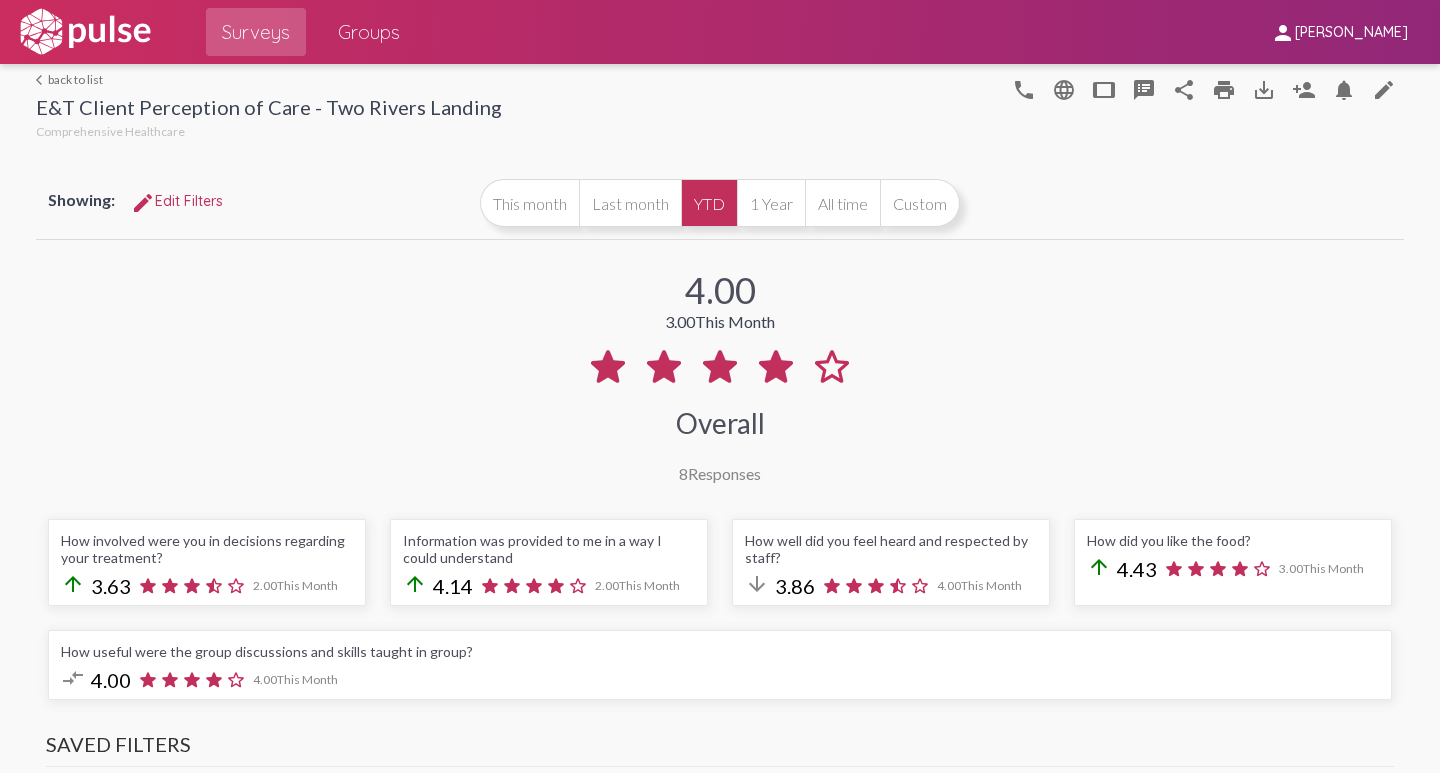 click on "YTD" 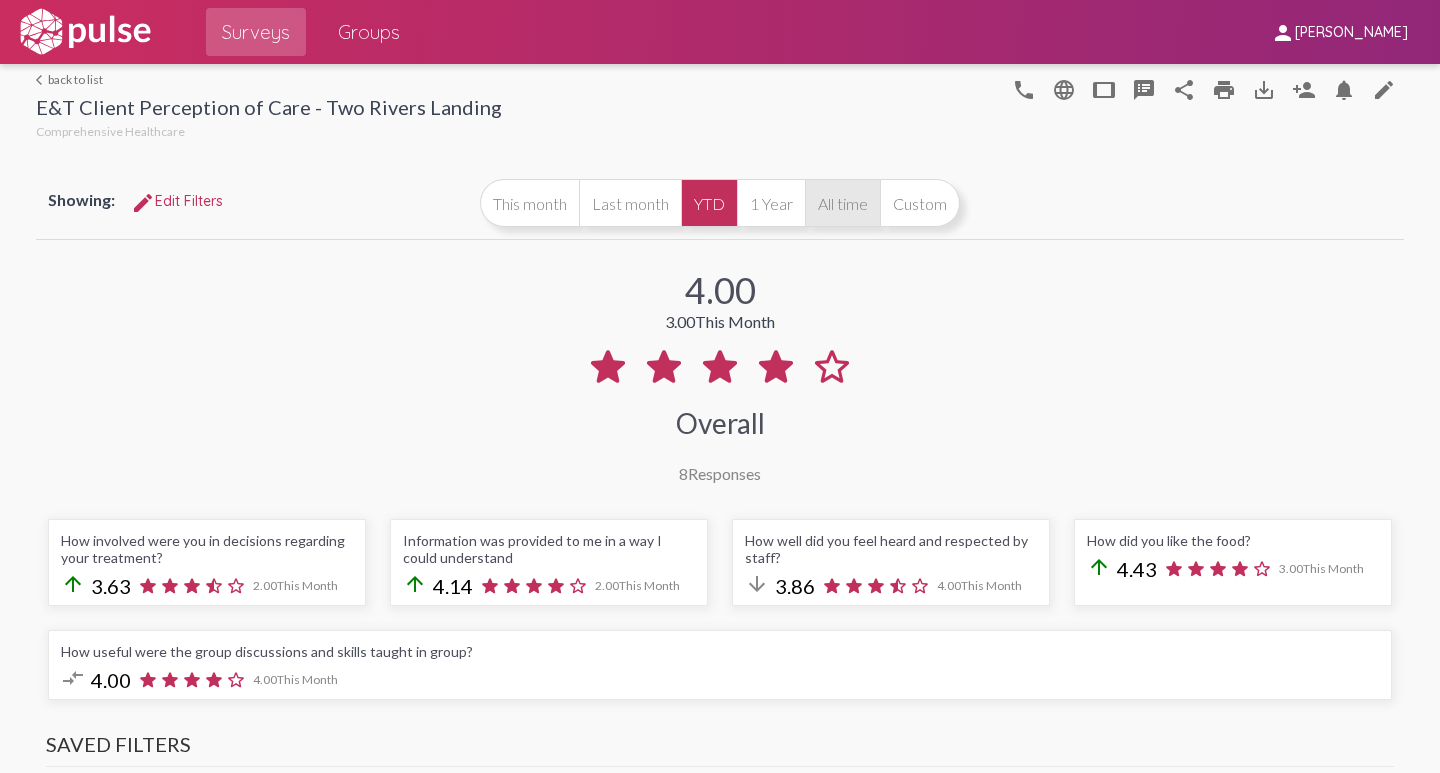 click on "All time" 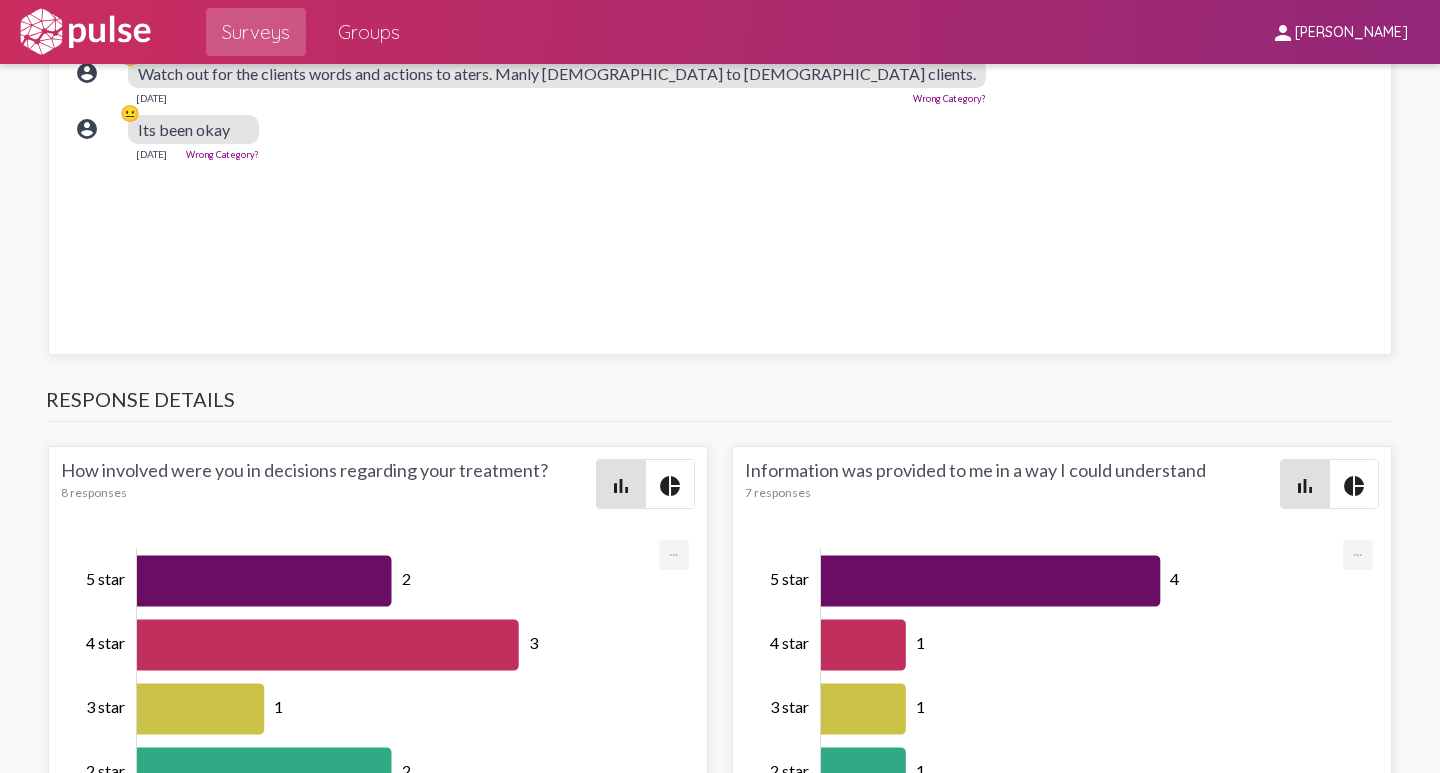 scroll, scrollTop: 4300, scrollLeft: 0, axis: vertical 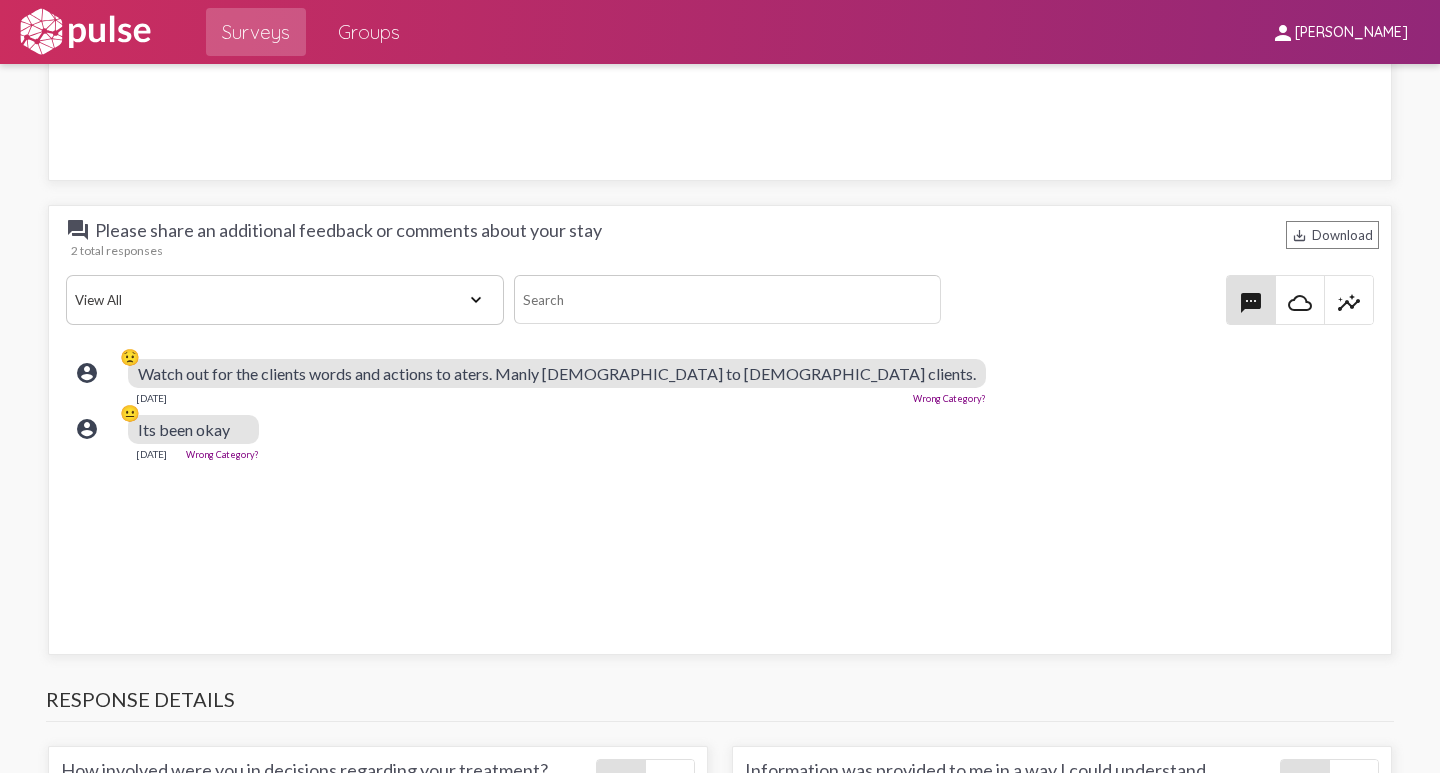 click on "View All Positive Neutral Negative Happy Meh Suggestions Angry Disgust Sadness Gratitude Question Fear Confused Concerned Frustrated Spam" 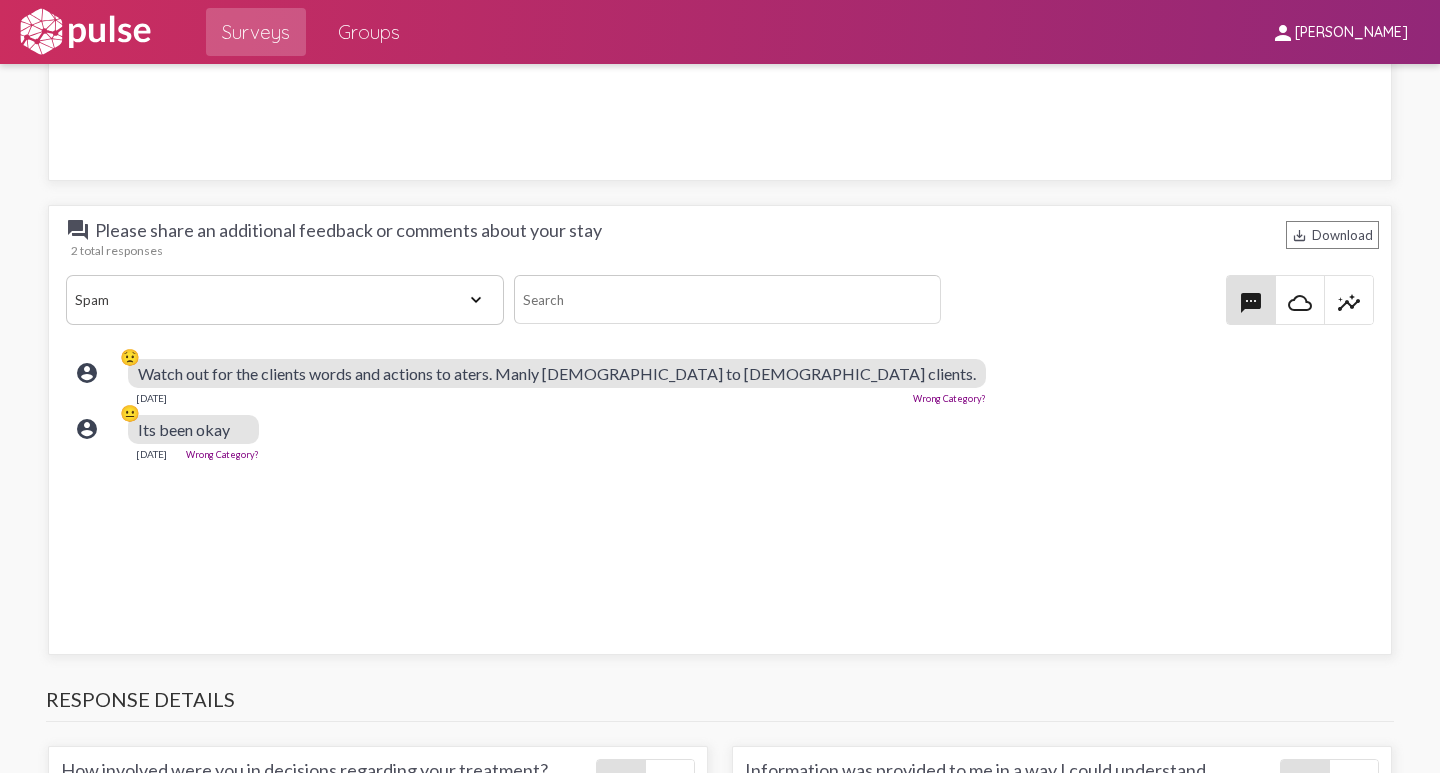 click on "View All Positive Neutral Negative Happy Meh Suggestions Angry Disgust Sadness Gratitude Question Fear Confused Concerned Frustrated Spam" 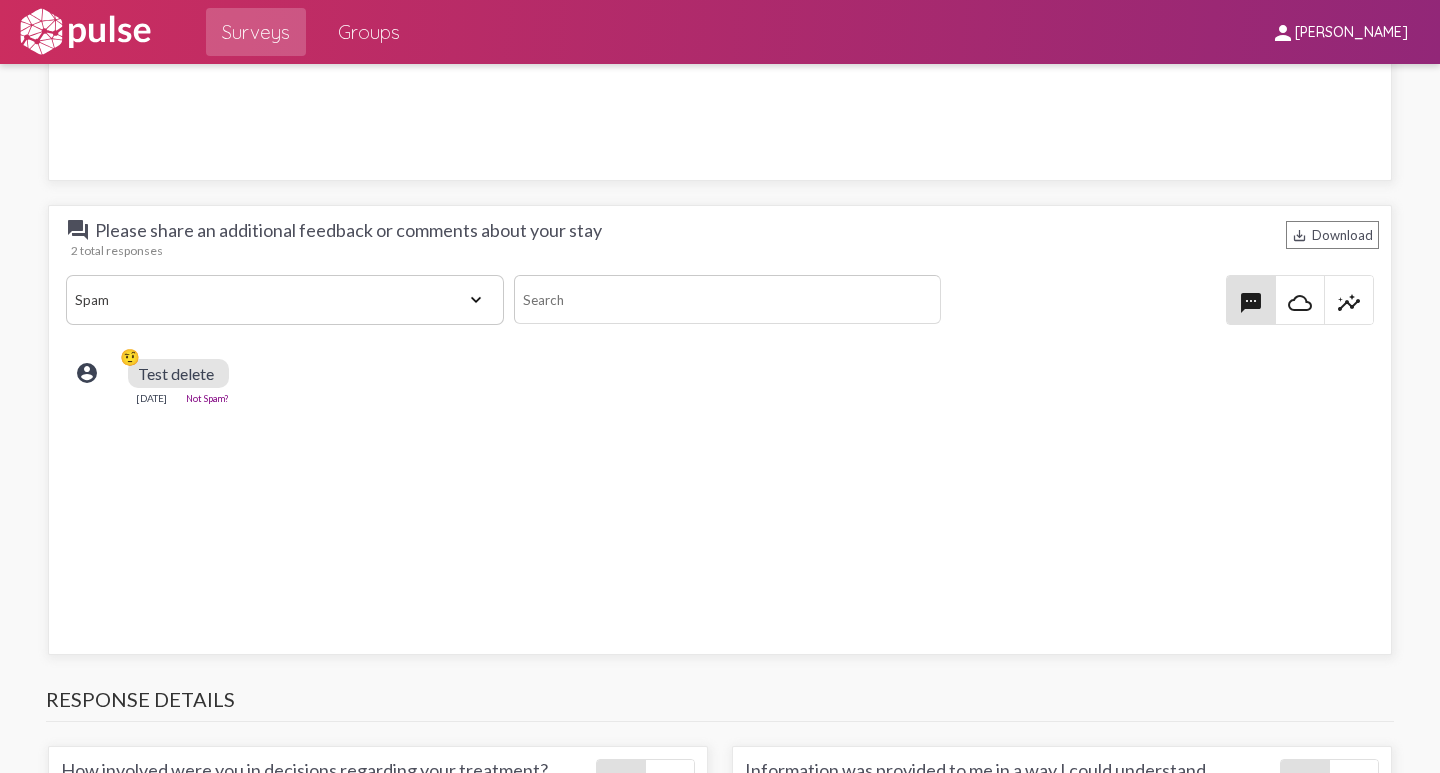 click on "account_circle 🤨 Test delete  [DATE]  Not Spam?" 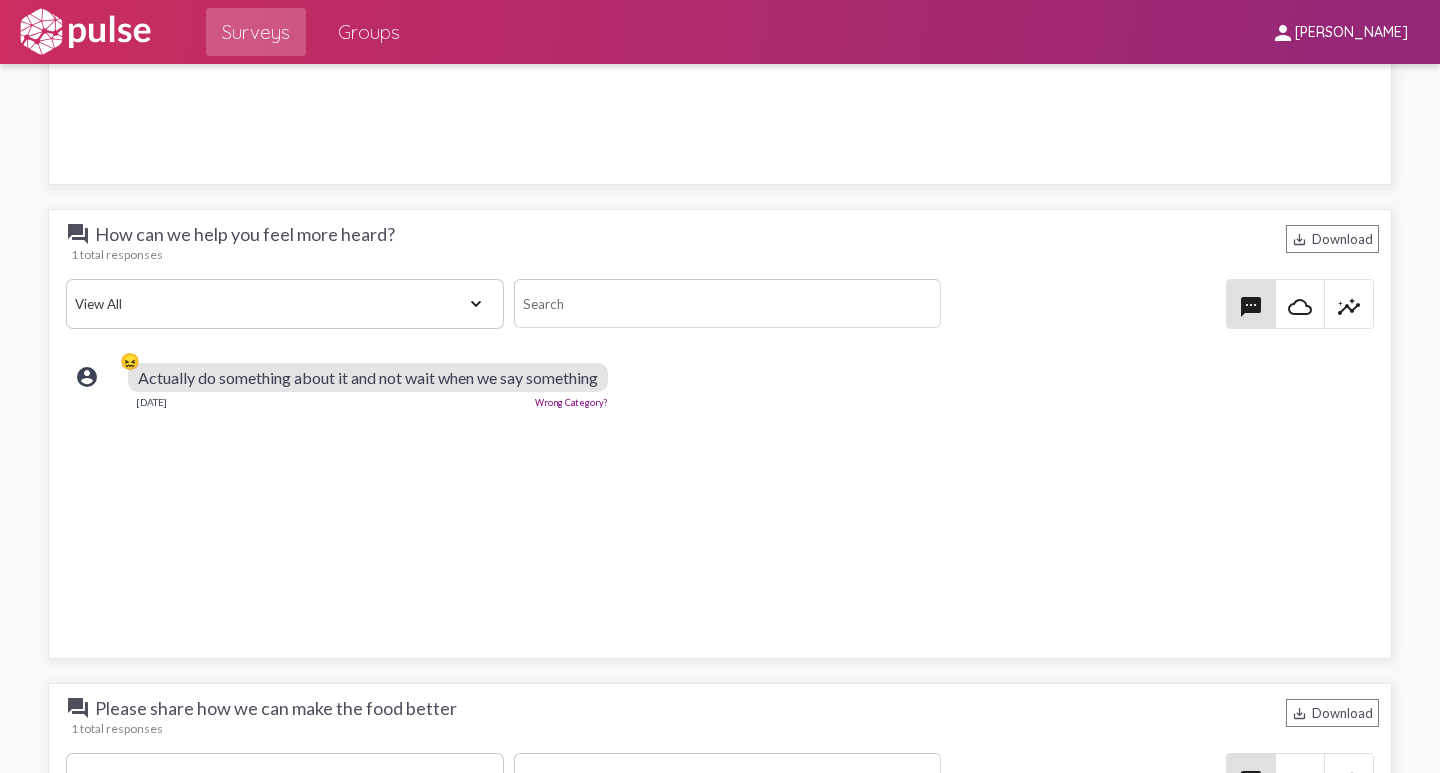 scroll, scrollTop: 3100, scrollLeft: 0, axis: vertical 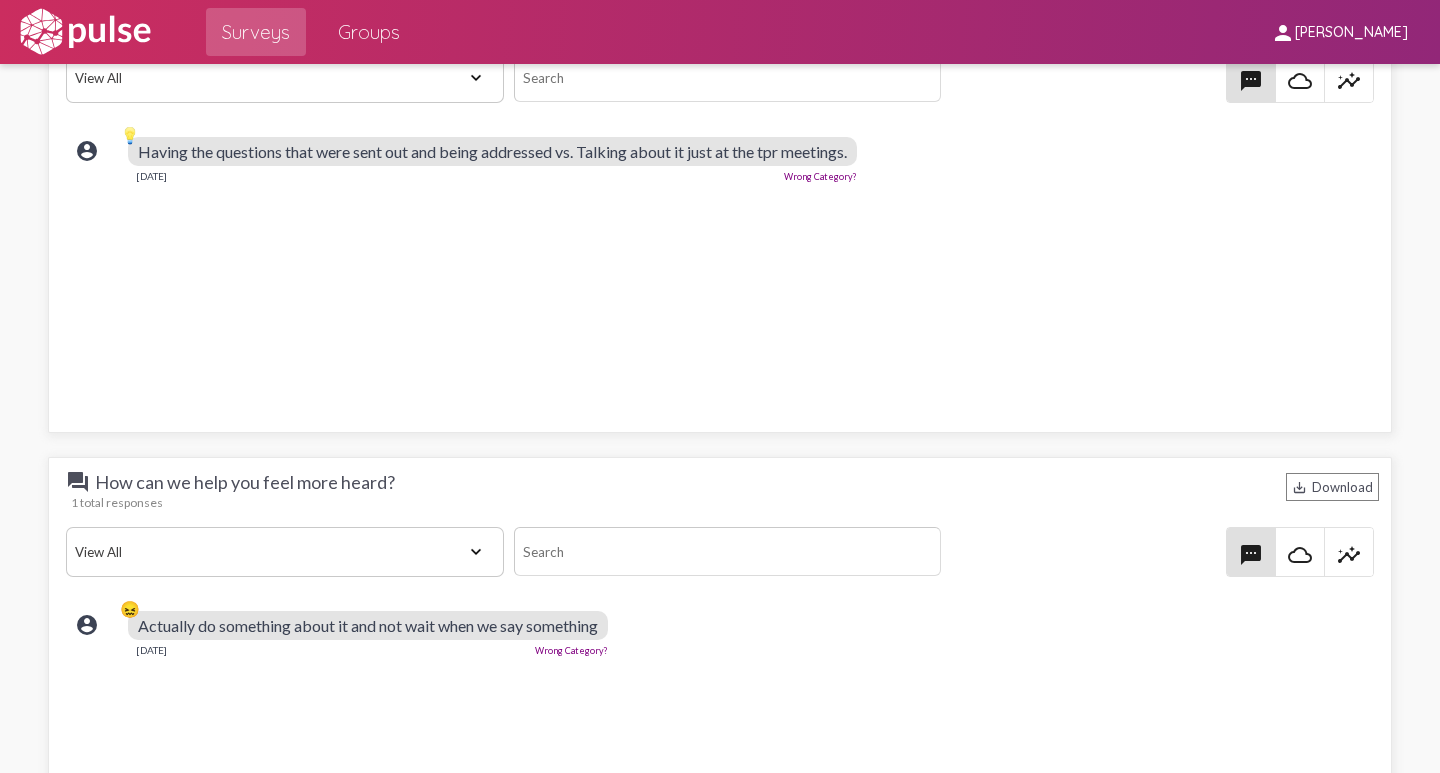 click on "account_circle 💡 Having the questions that were sent out and being addressed vs. Talking about it just at the tpr meetings.   [DATE]  Wrong Category?" 